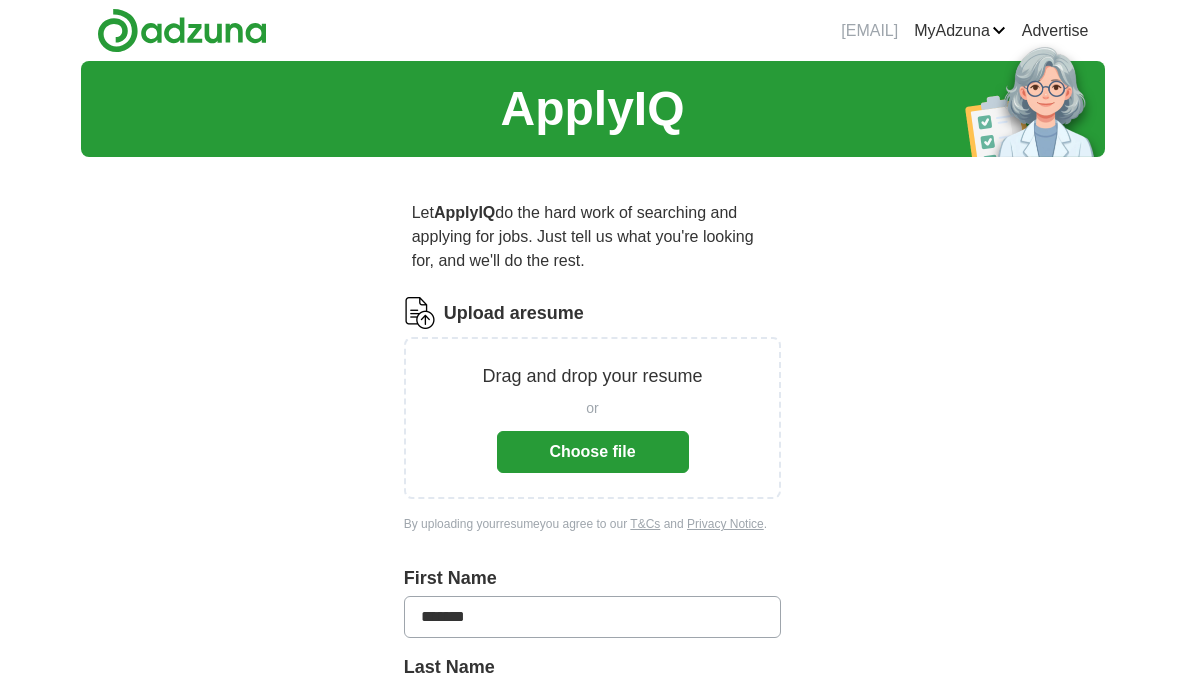 scroll, scrollTop: 0, scrollLeft: 0, axis: both 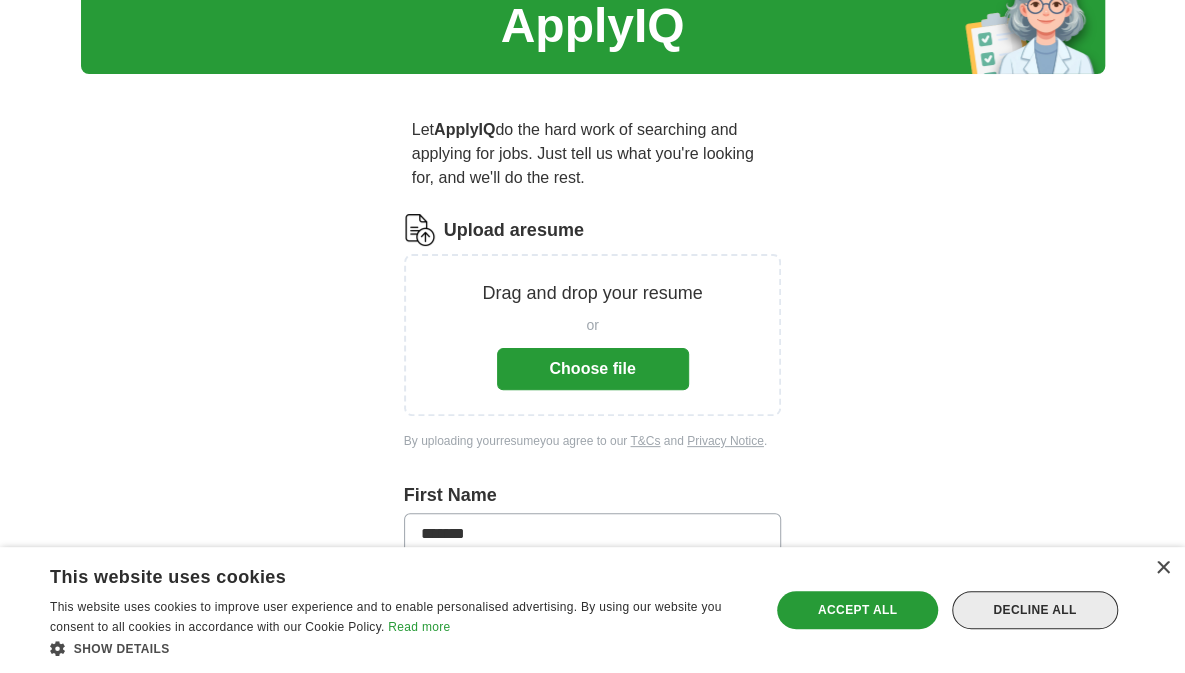 click on "Decline all" at bounding box center (1035, 610) 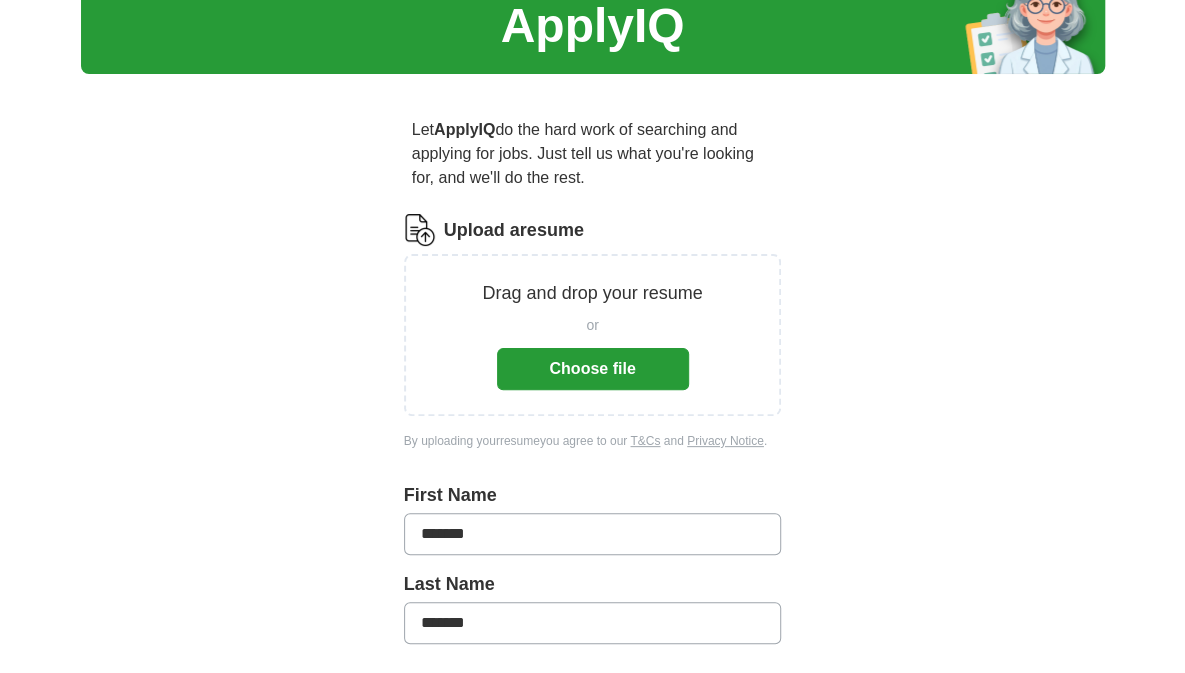 click on "Choose file" at bounding box center [593, 369] 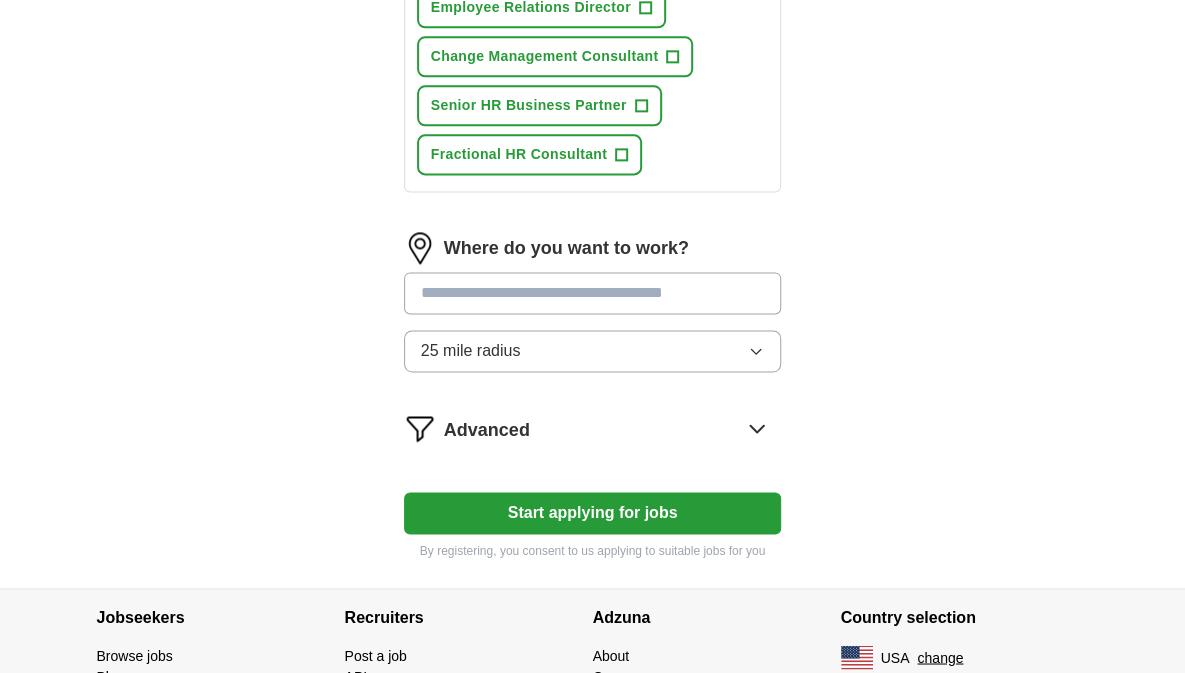scroll, scrollTop: 1283, scrollLeft: 0, axis: vertical 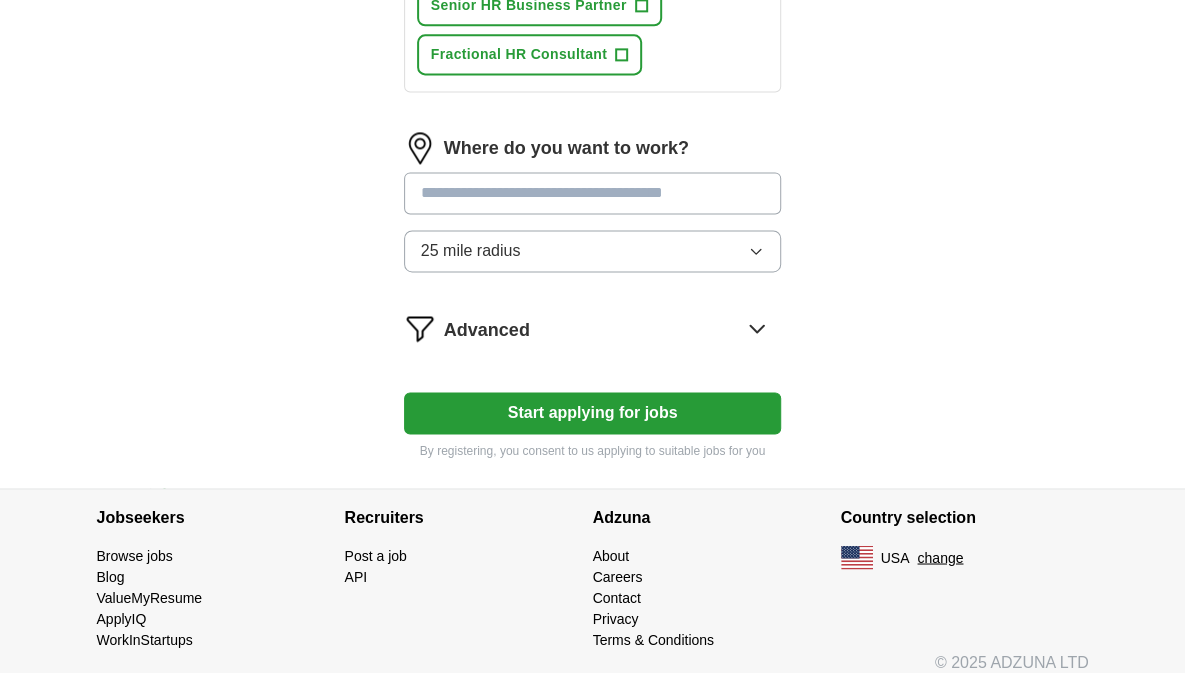 click at bounding box center (593, 193) 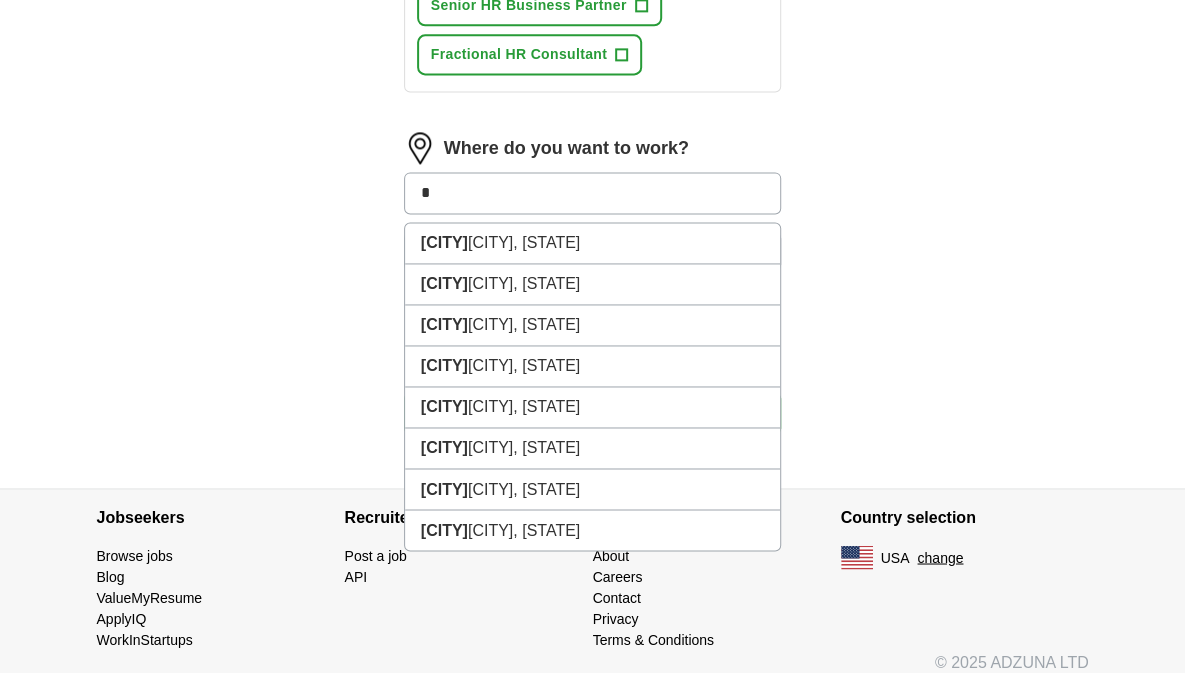 type on "*" 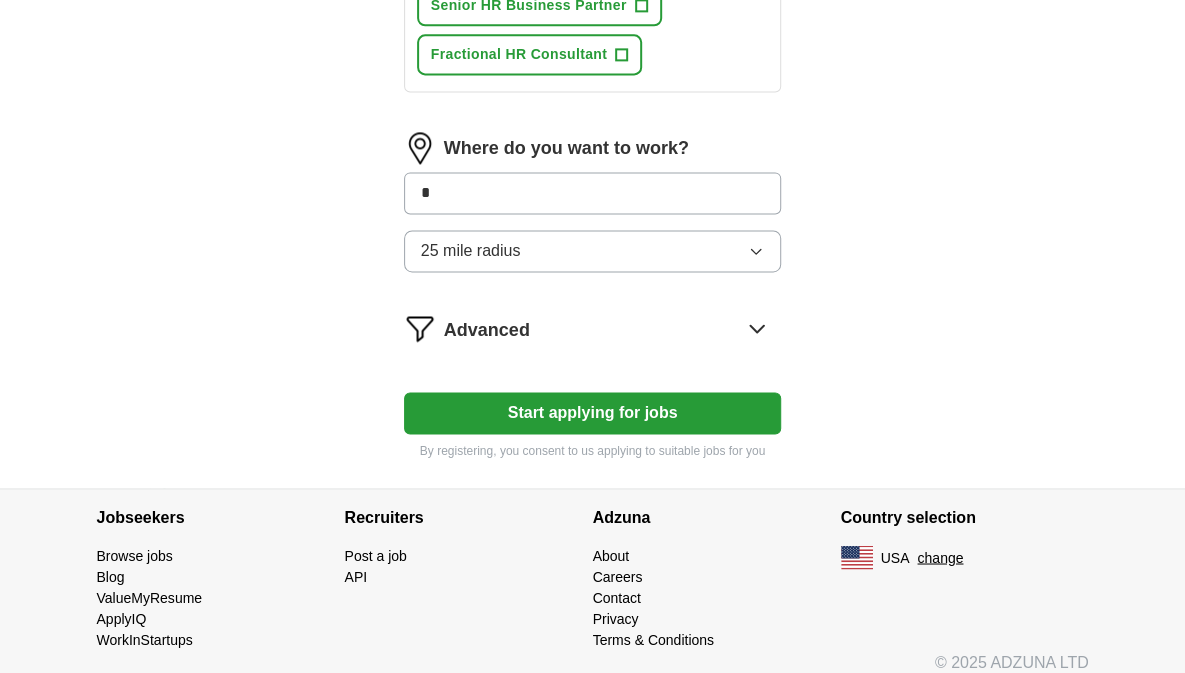 type on "*" 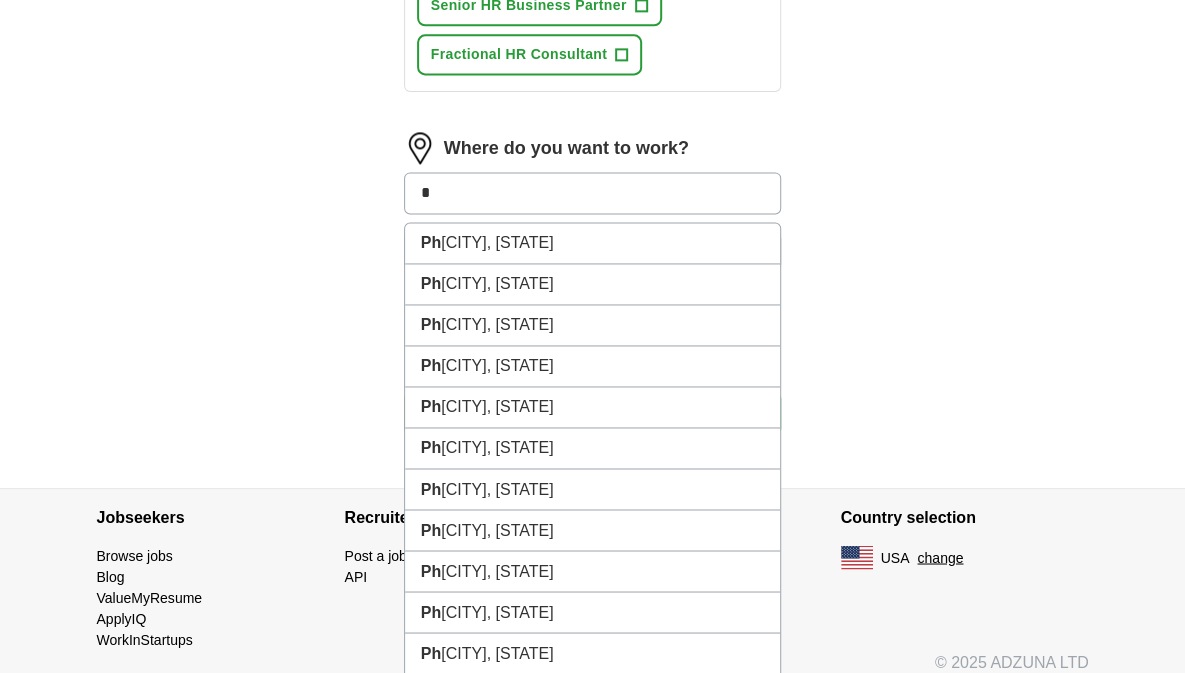 type on "*" 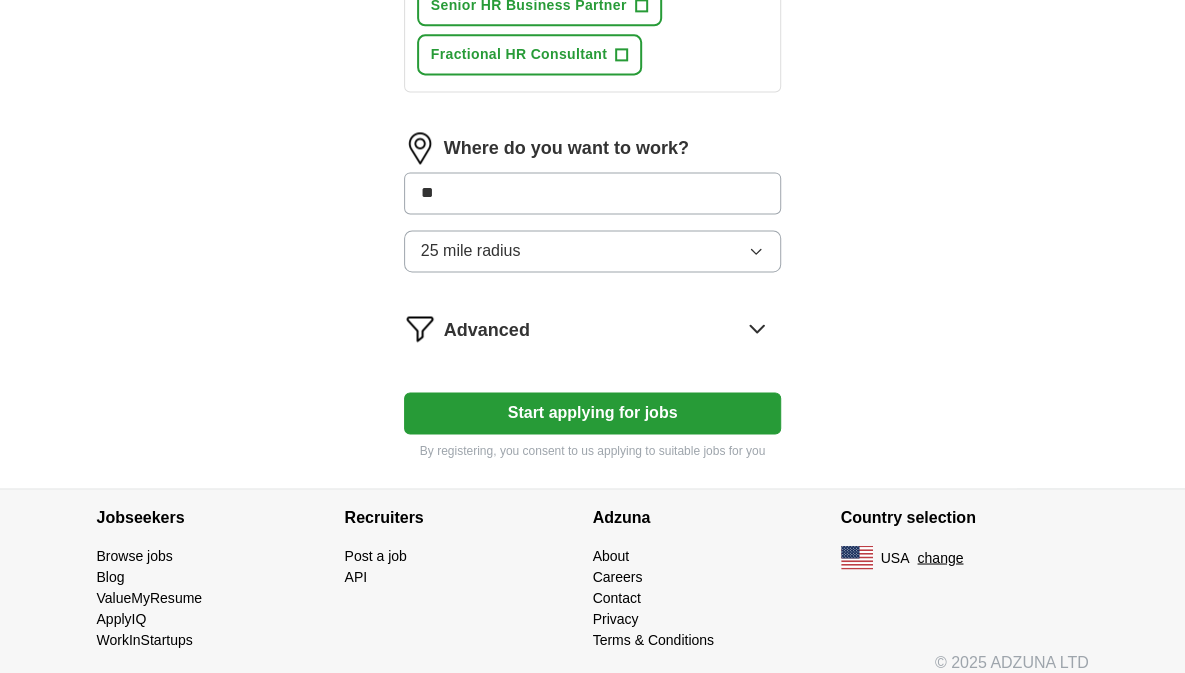 type on "***" 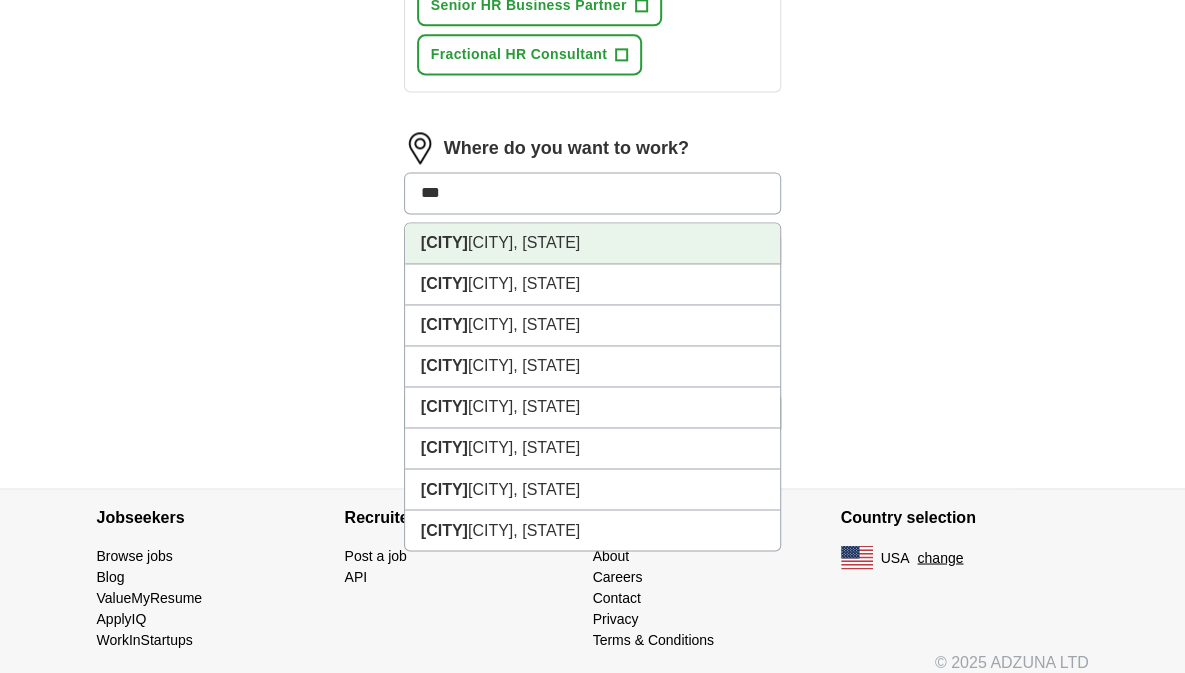 click on "[CITY], [STATE]" at bounding box center [593, 243] 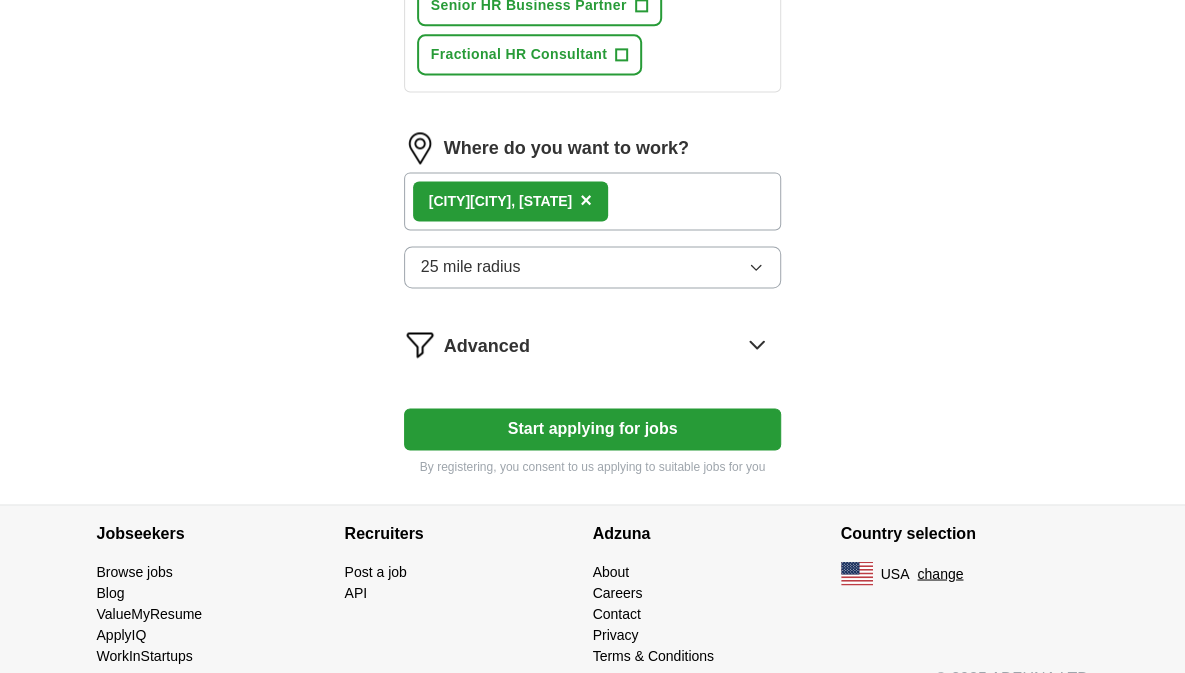 click on "[CITY], [STATE] ×" at bounding box center [593, 201] 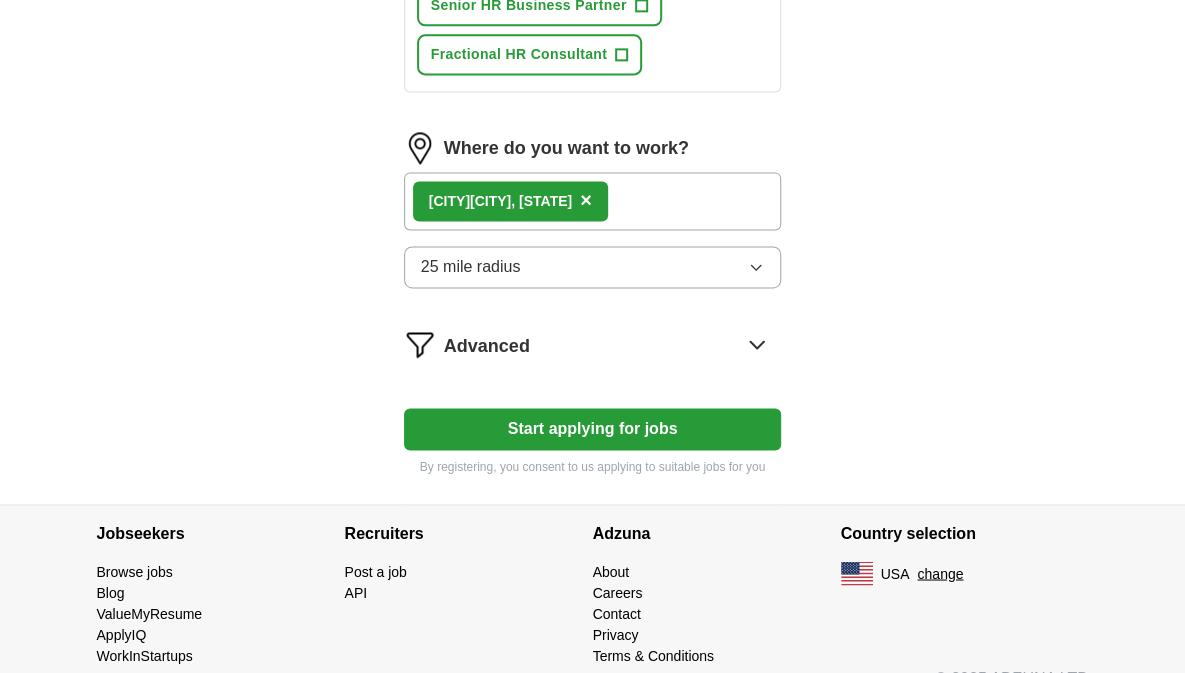 drag, startPoint x: 632, startPoint y: 199, endPoint x: 618, endPoint y: 225, distance: 29.529646 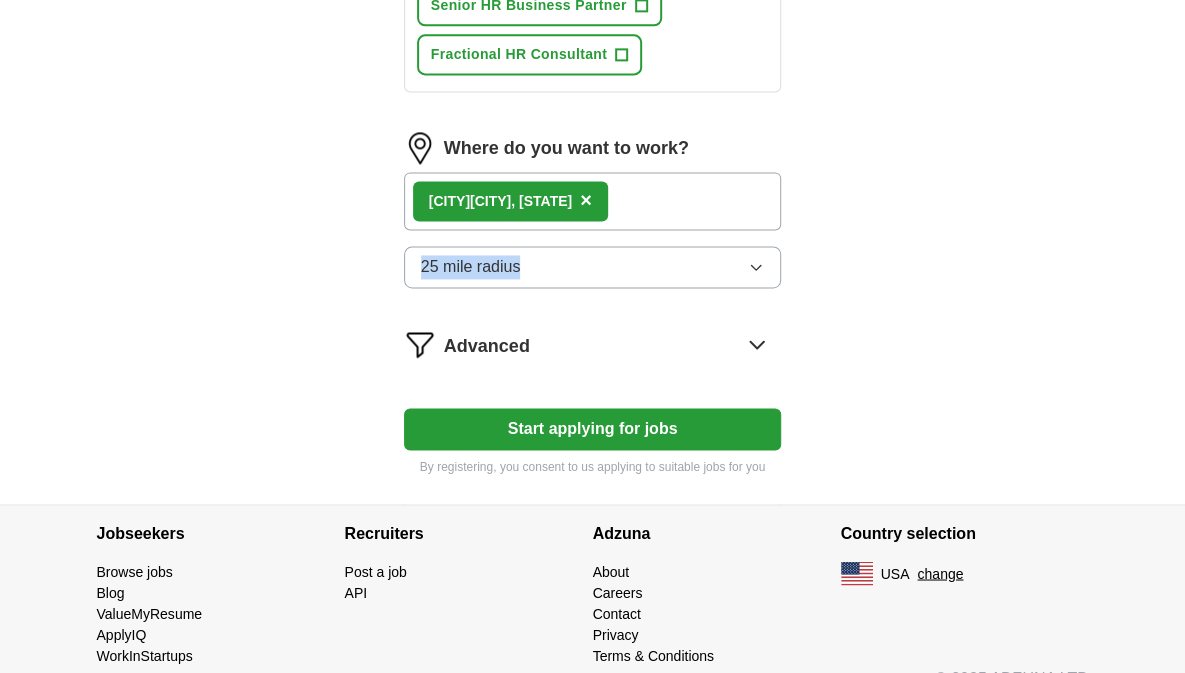 click on "[CITY], [STATE] ×" at bounding box center [593, 201] 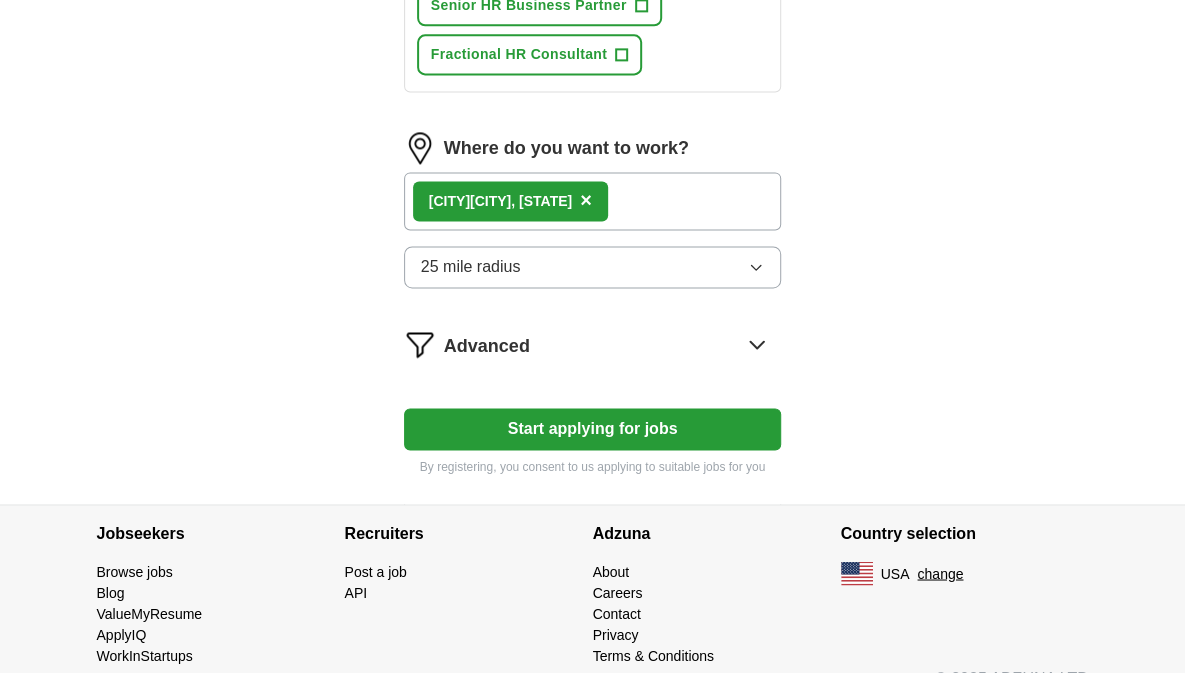 click on "[CITY], [STATE] ×" at bounding box center (593, 201) 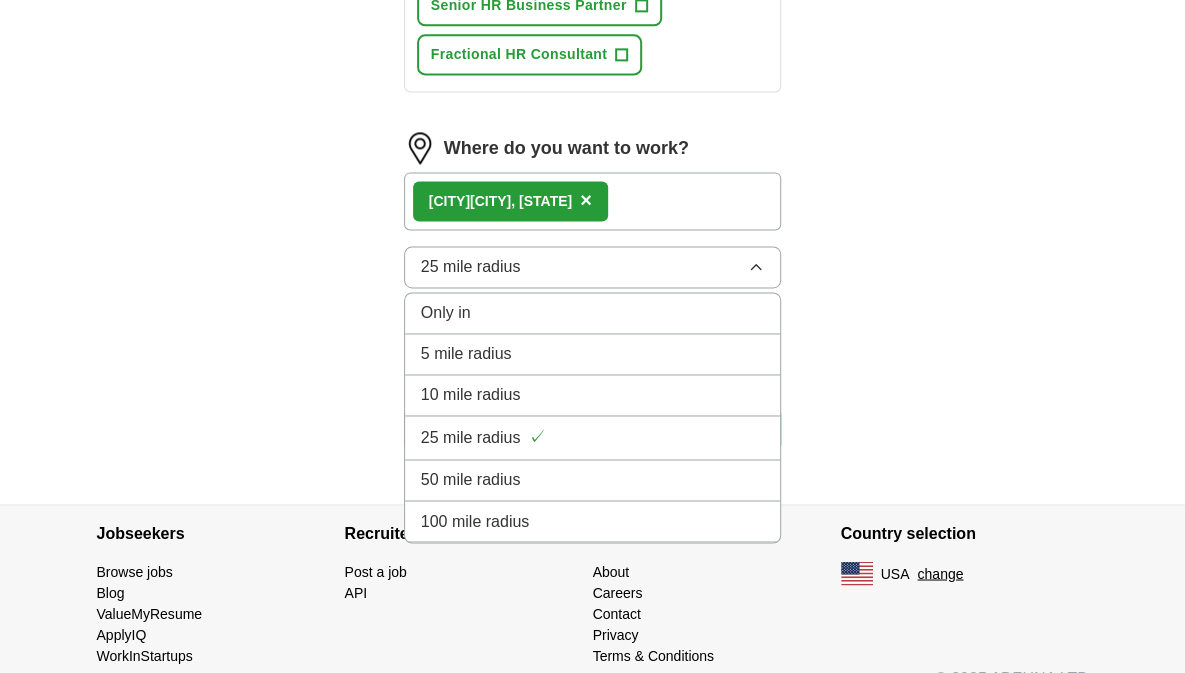 click on "50 mile radius" at bounding box center (471, 480) 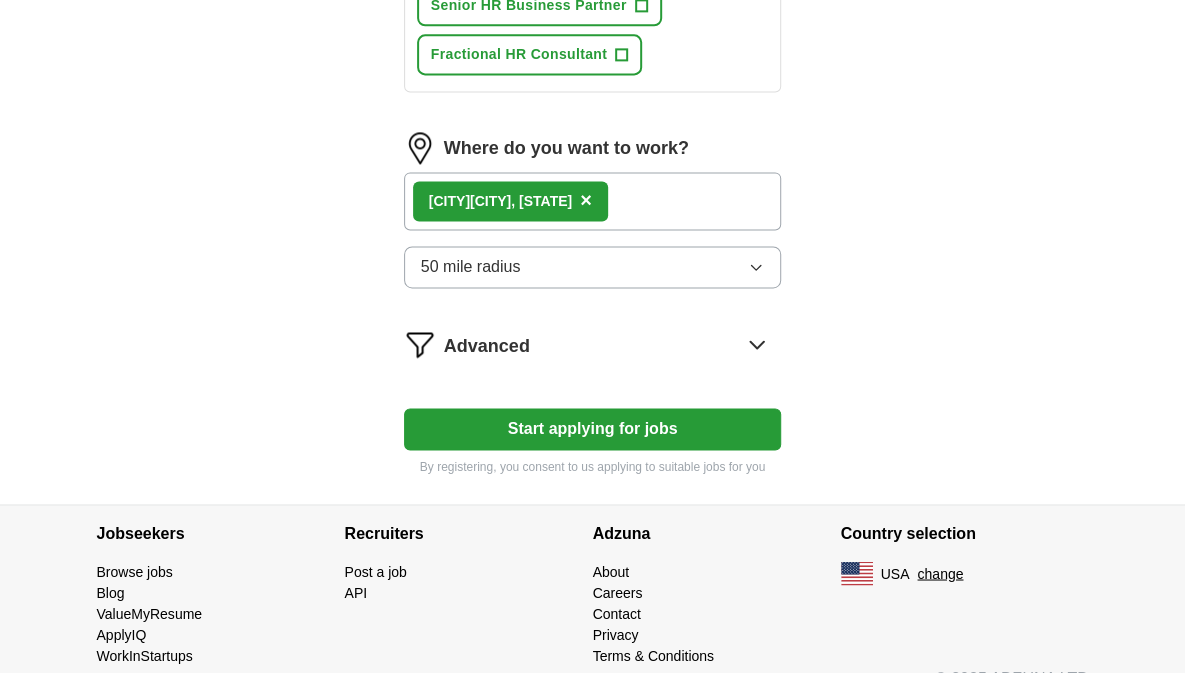 click on "Start applying for jobs" at bounding box center (593, 429) 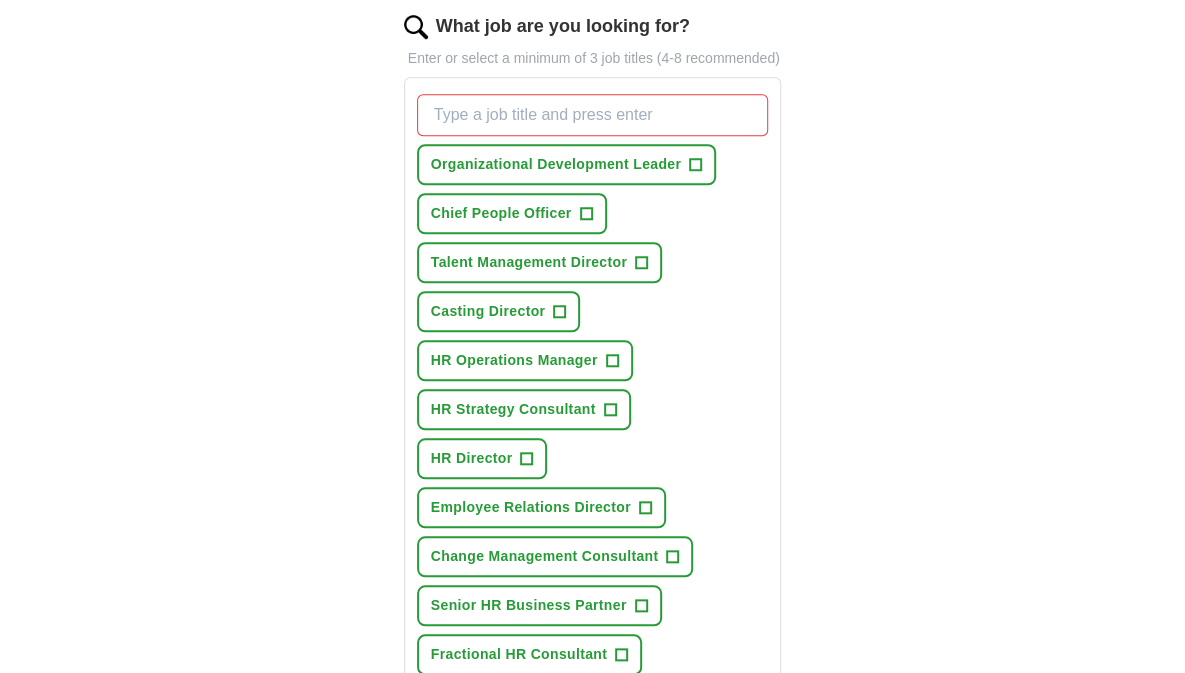 scroll, scrollTop: 783, scrollLeft: 0, axis: vertical 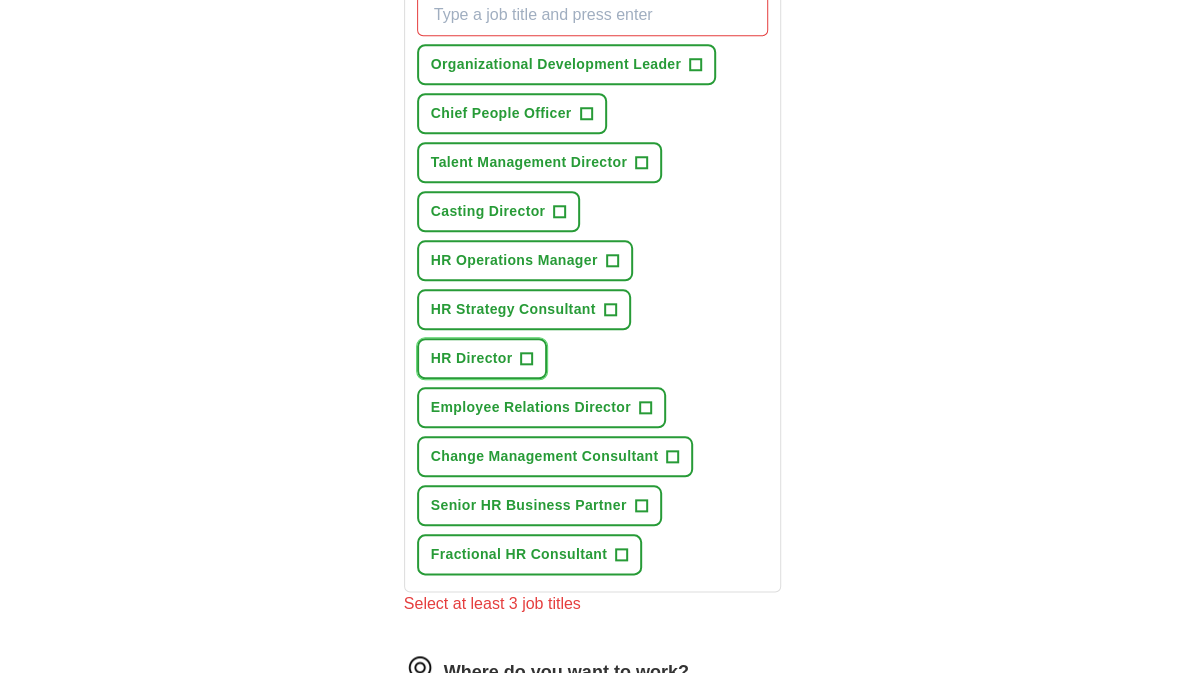 click on "HR Director +" at bounding box center [482, 358] 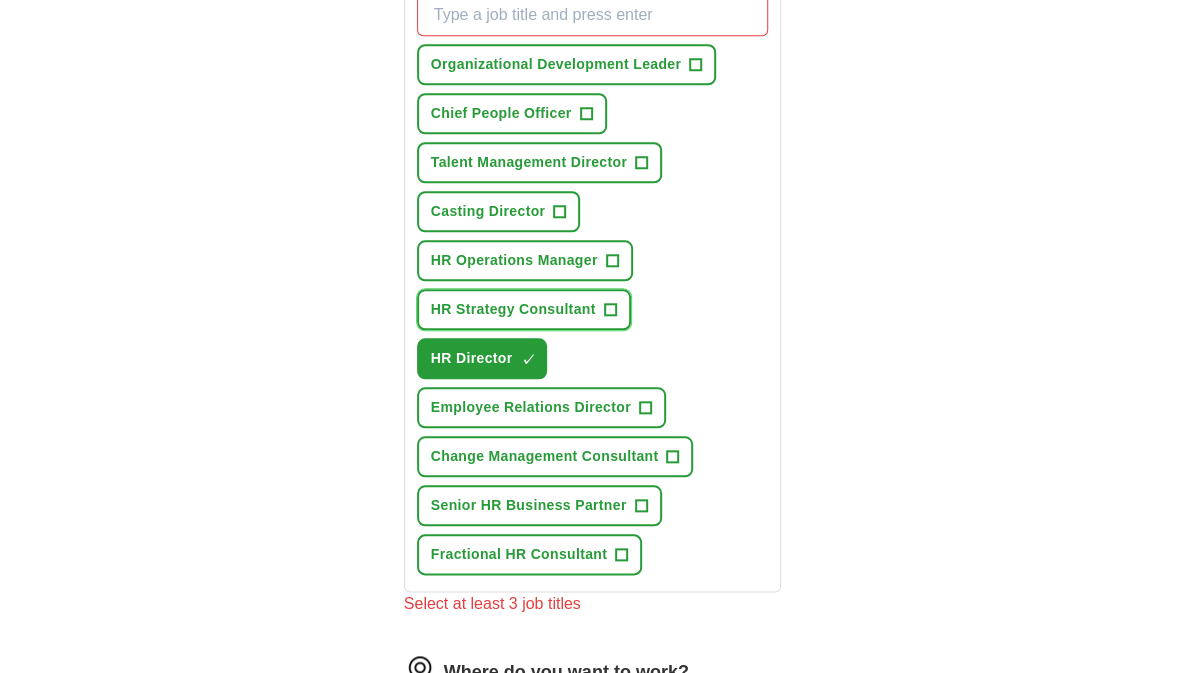 click on "+" at bounding box center (610, 310) 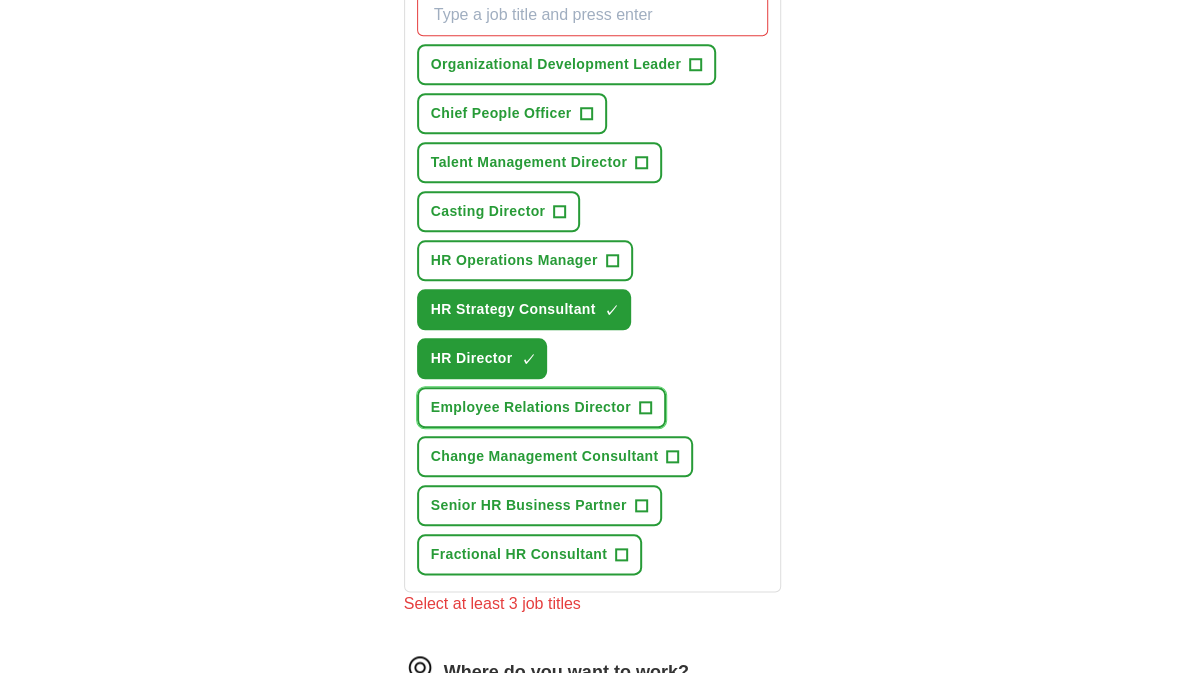 click on "Employee Relations Director +" at bounding box center (541, 407) 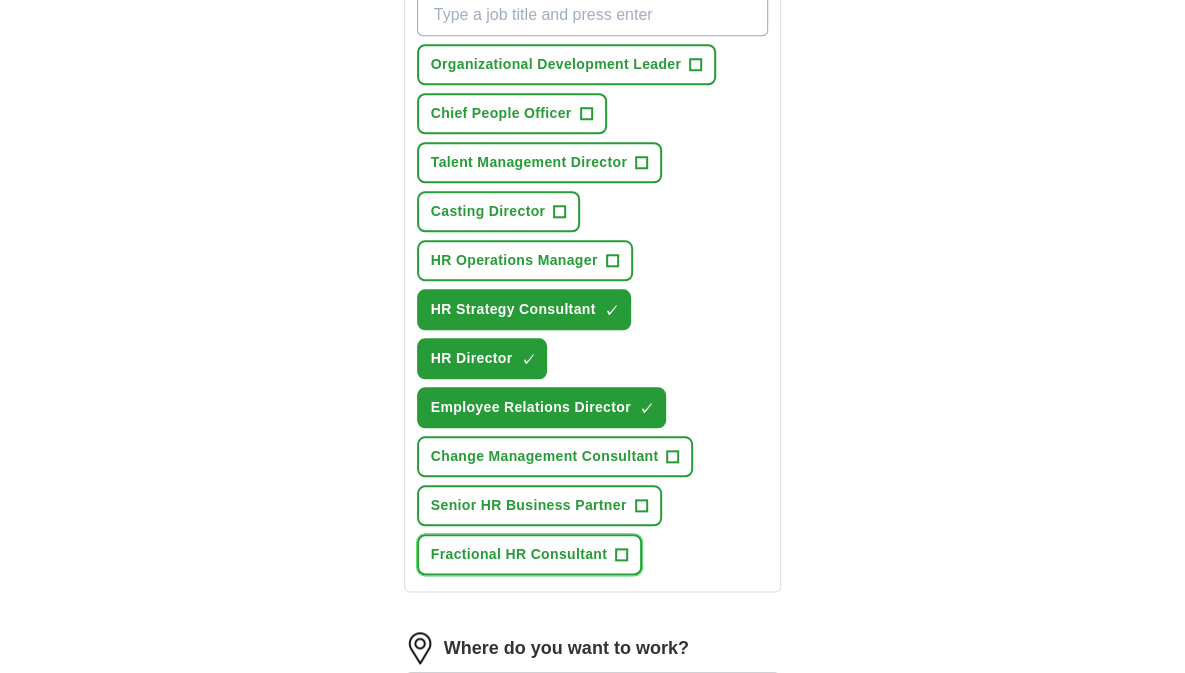 click on "Fractional HR Consultant" at bounding box center [519, 554] 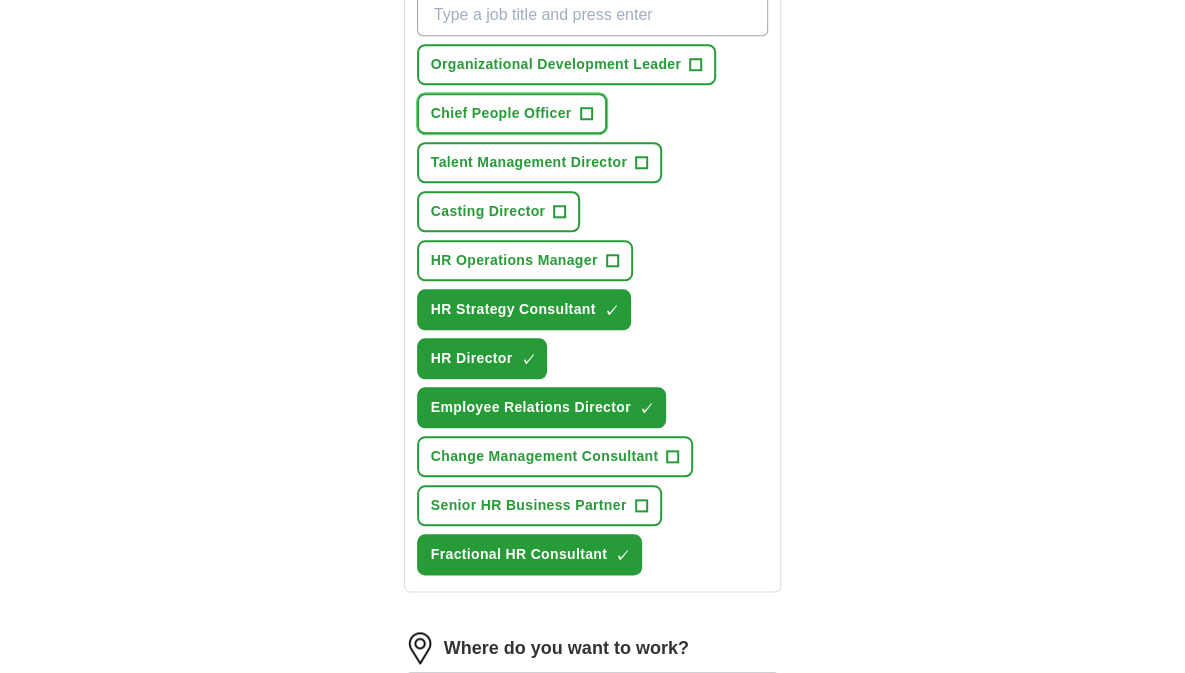 click on "Chief People Officer" at bounding box center (501, 113) 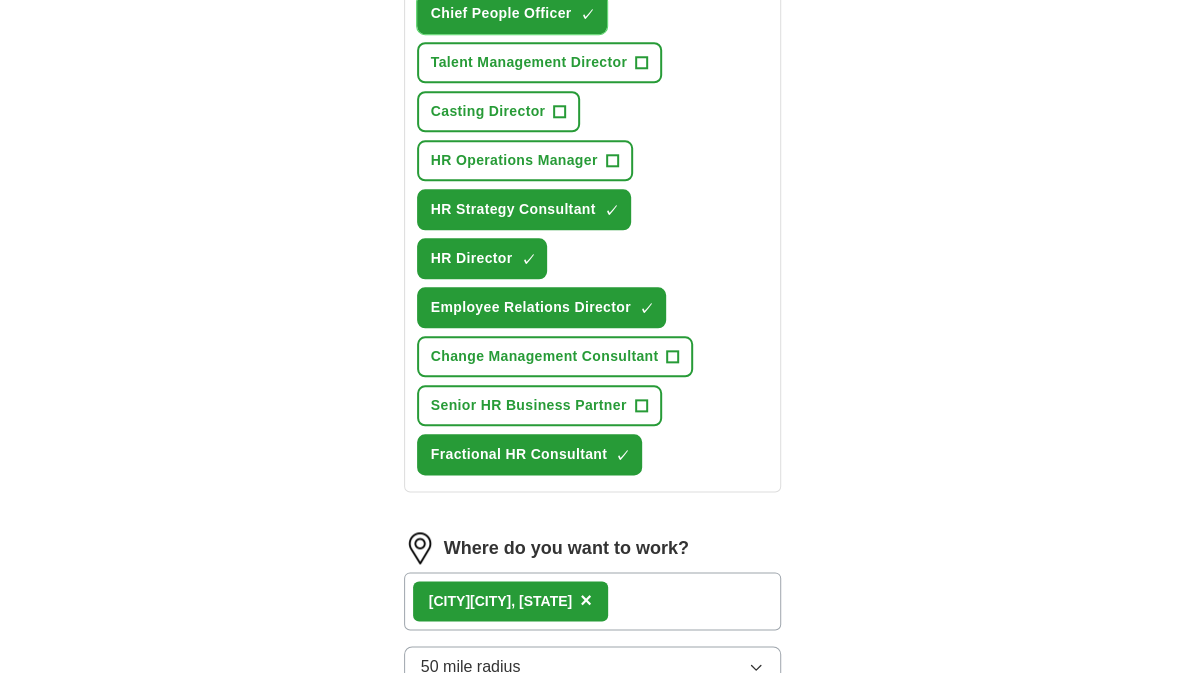 scroll, scrollTop: 783, scrollLeft: 0, axis: vertical 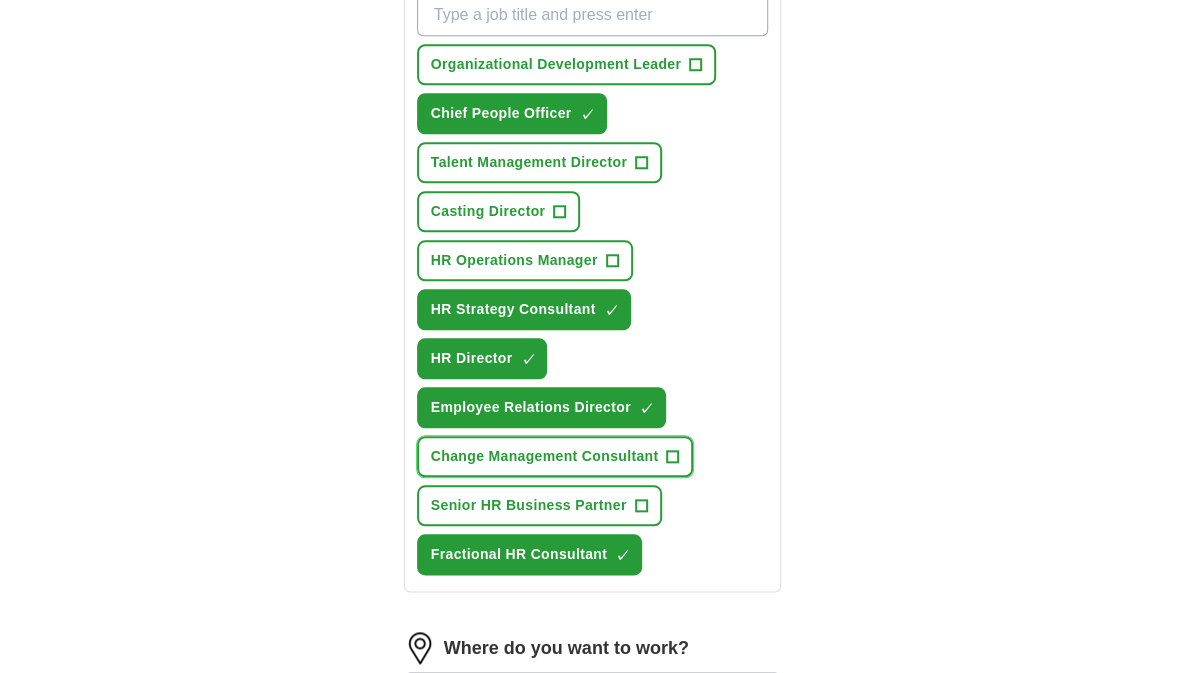 click on "Change Management Consultant +" at bounding box center [555, 456] 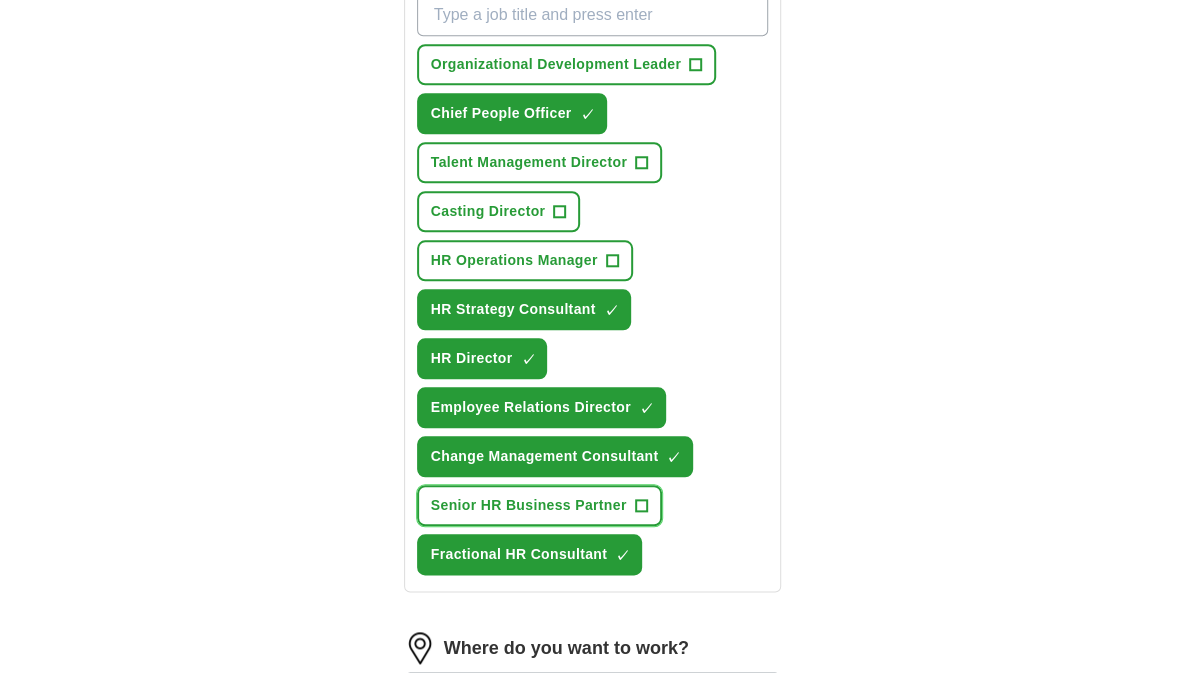 click on "Senior HR Business Partner +" at bounding box center [539, 505] 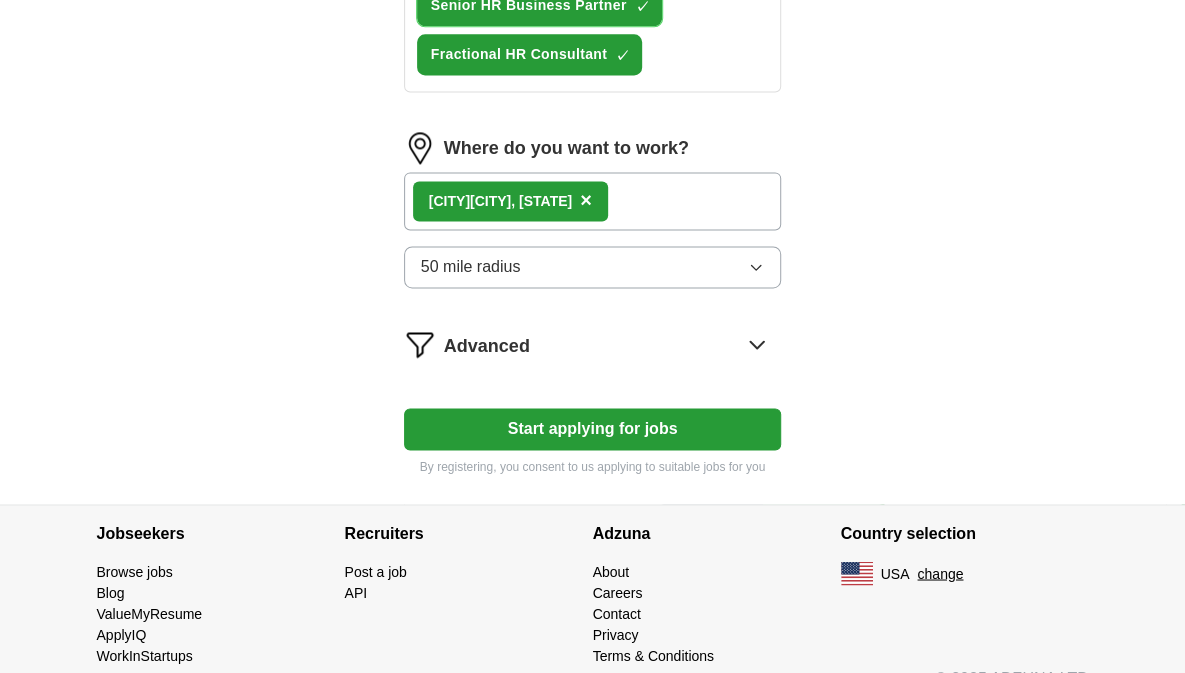 scroll, scrollTop: 1310, scrollLeft: 0, axis: vertical 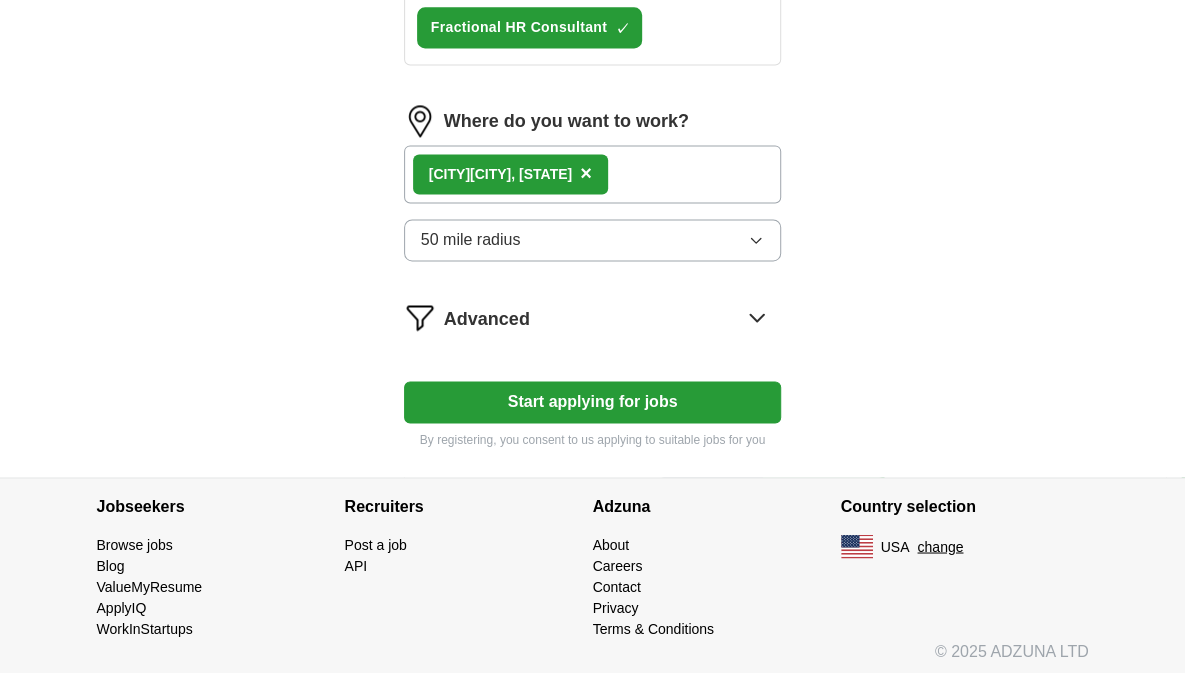 click on "Start applying for jobs" at bounding box center [593, 402] 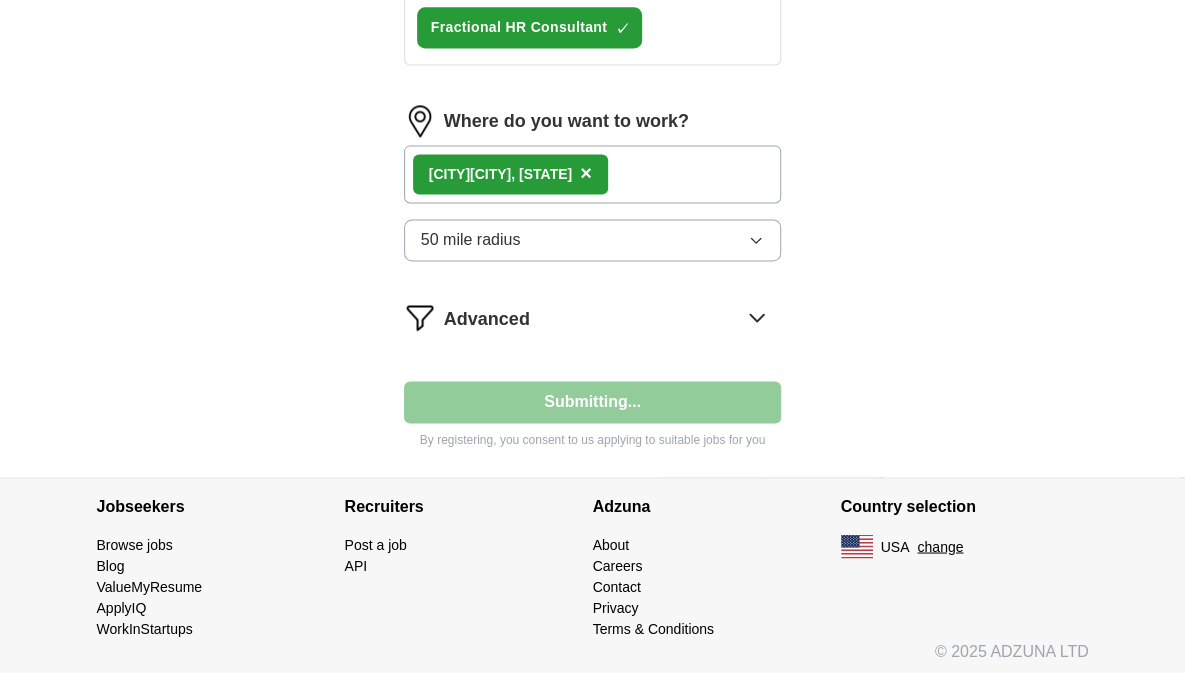 scroll, scrollTop: 0, scrollLeft: 0, axis: both 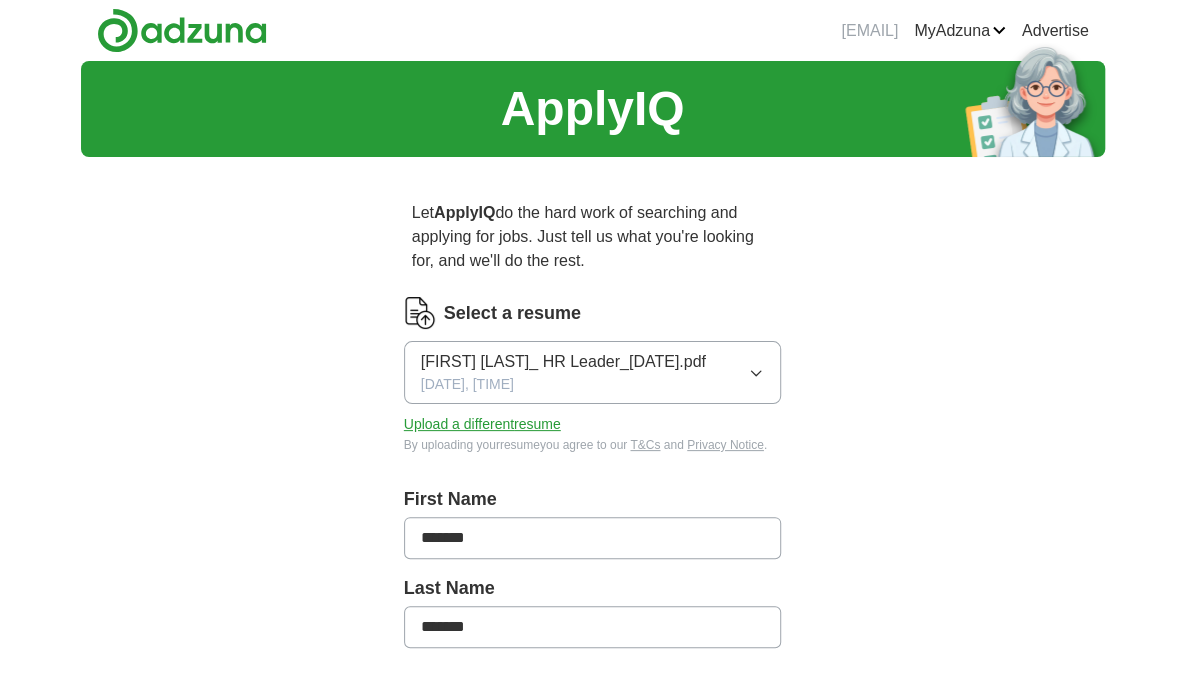 select on "**" 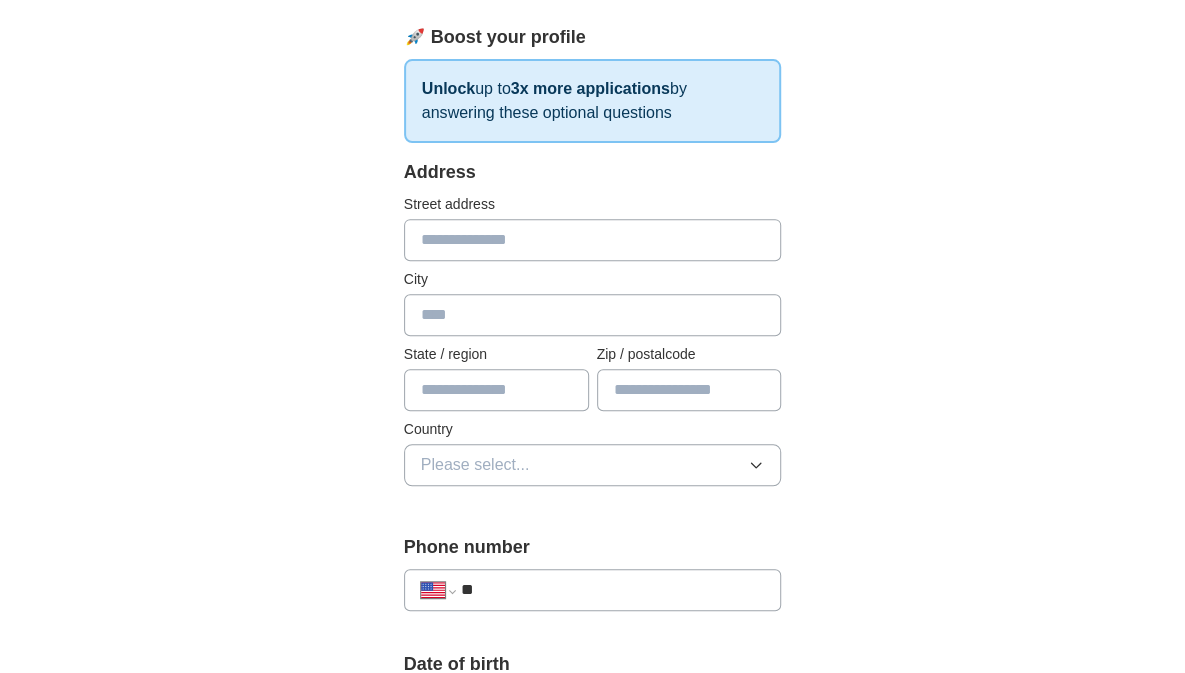 scroll, scrollTop: 500, scrollLeft: 0, axis: vertical 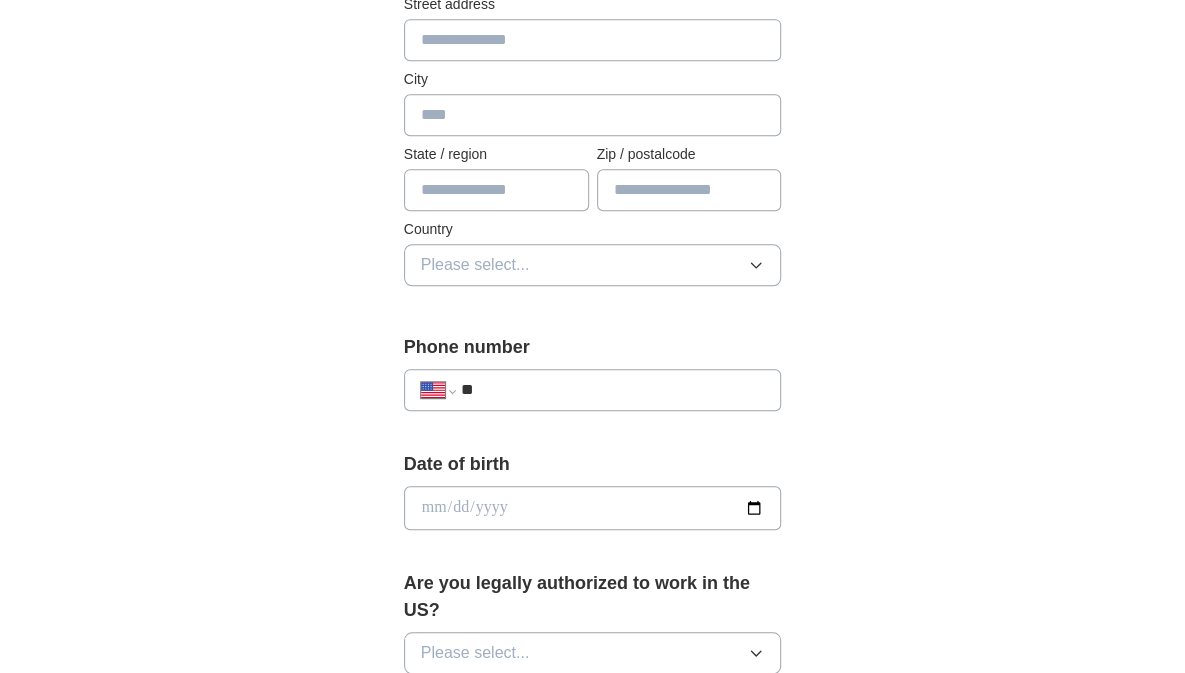 click on "**" at bounding box center [613, 390] 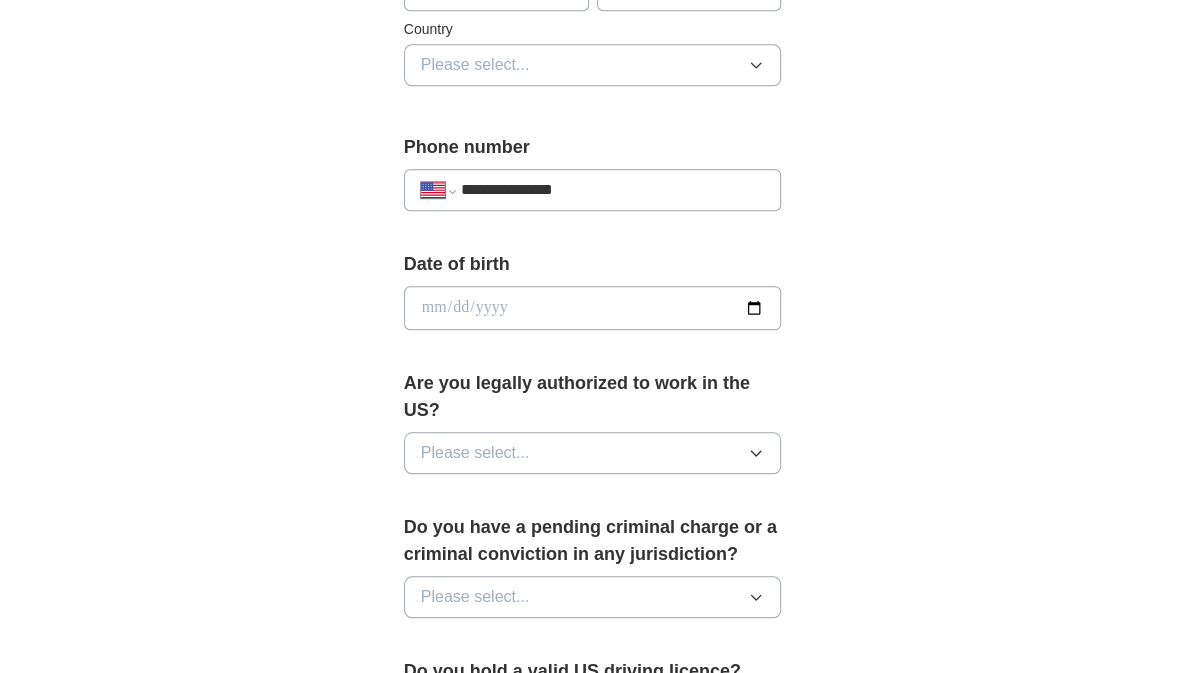 scroll, scrollTop: 800, scrollLeft: 0, axis: vertical 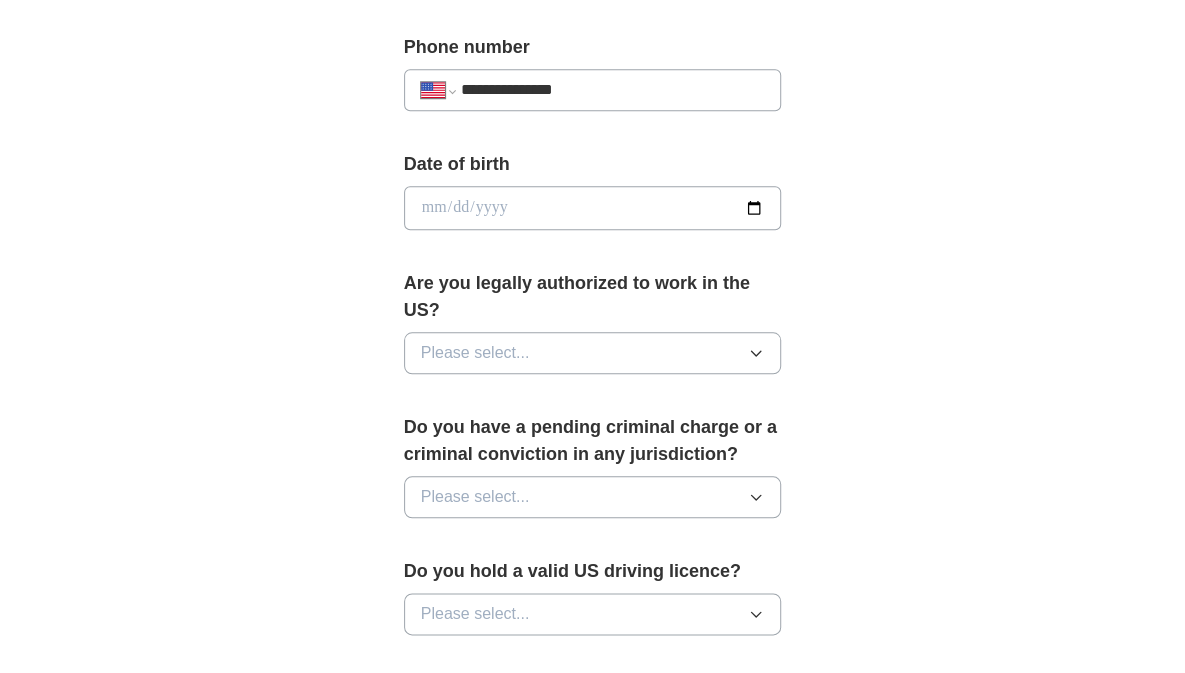 type on "**********" 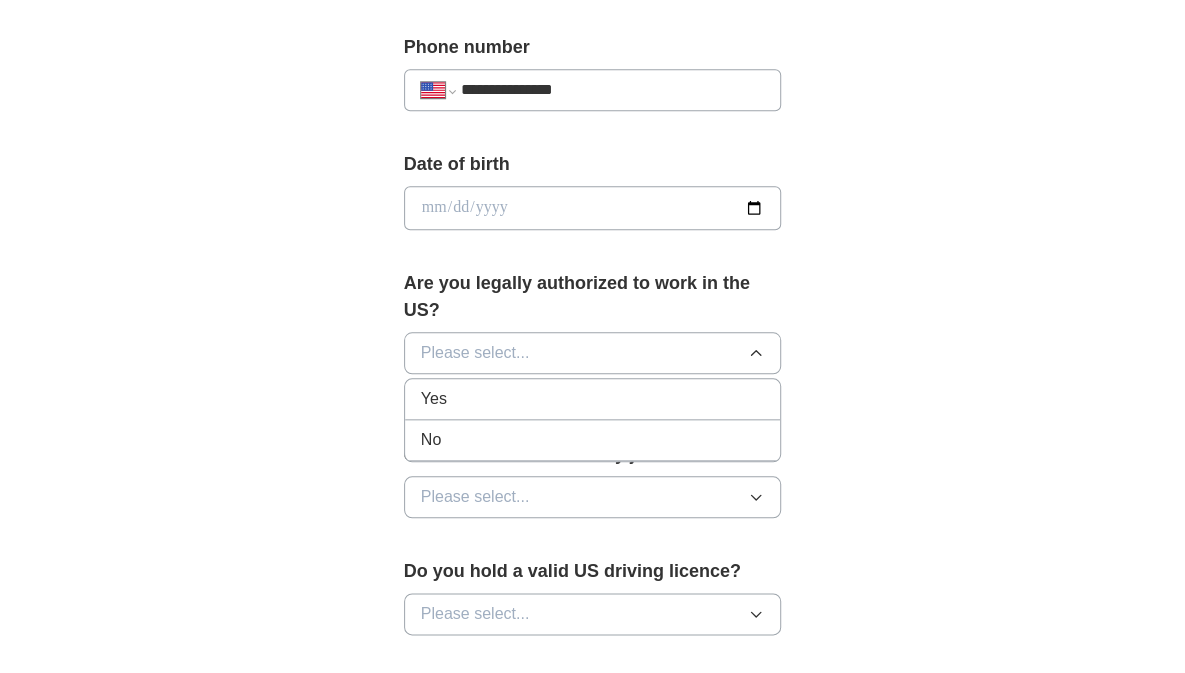 click on "Yes" at bounding box center [593, 399] 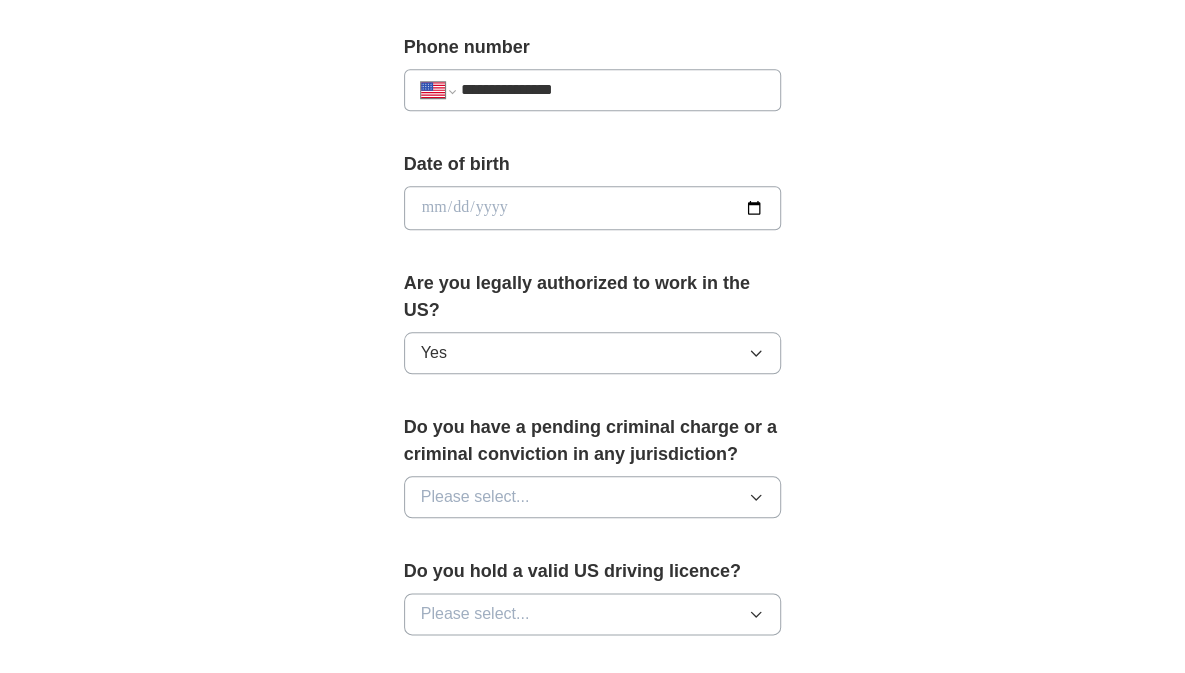 click on "Please select..." at bounding box center (593, 497) 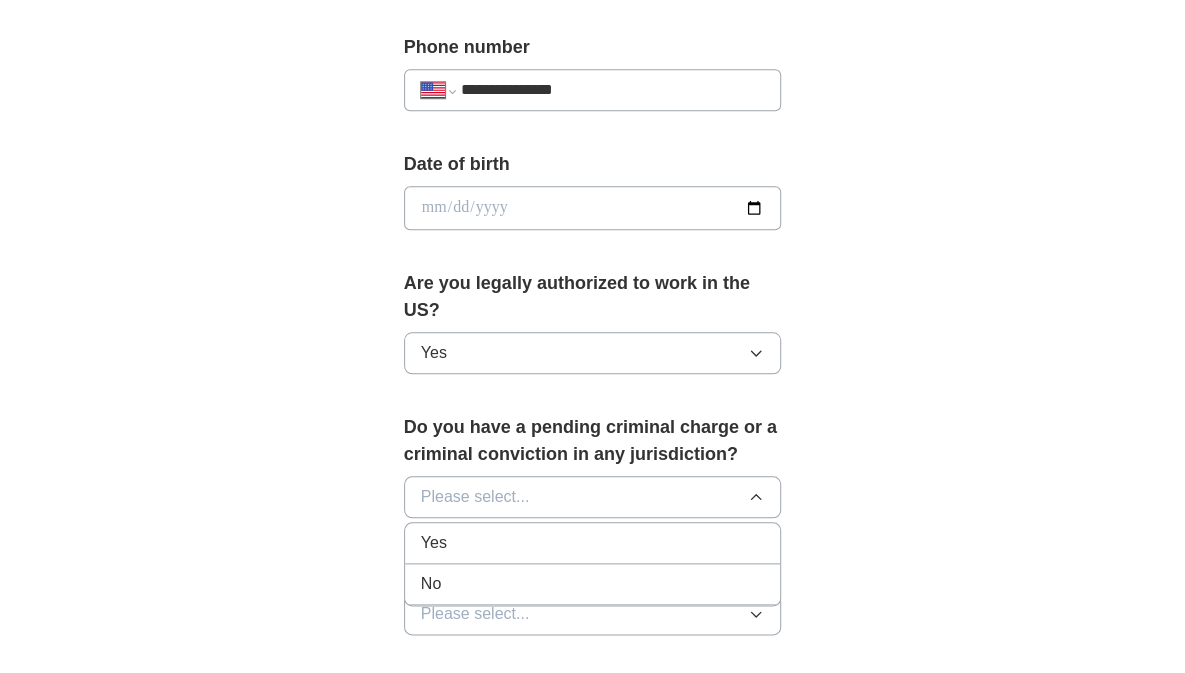 click on "No" at bounding box center [593, 584] 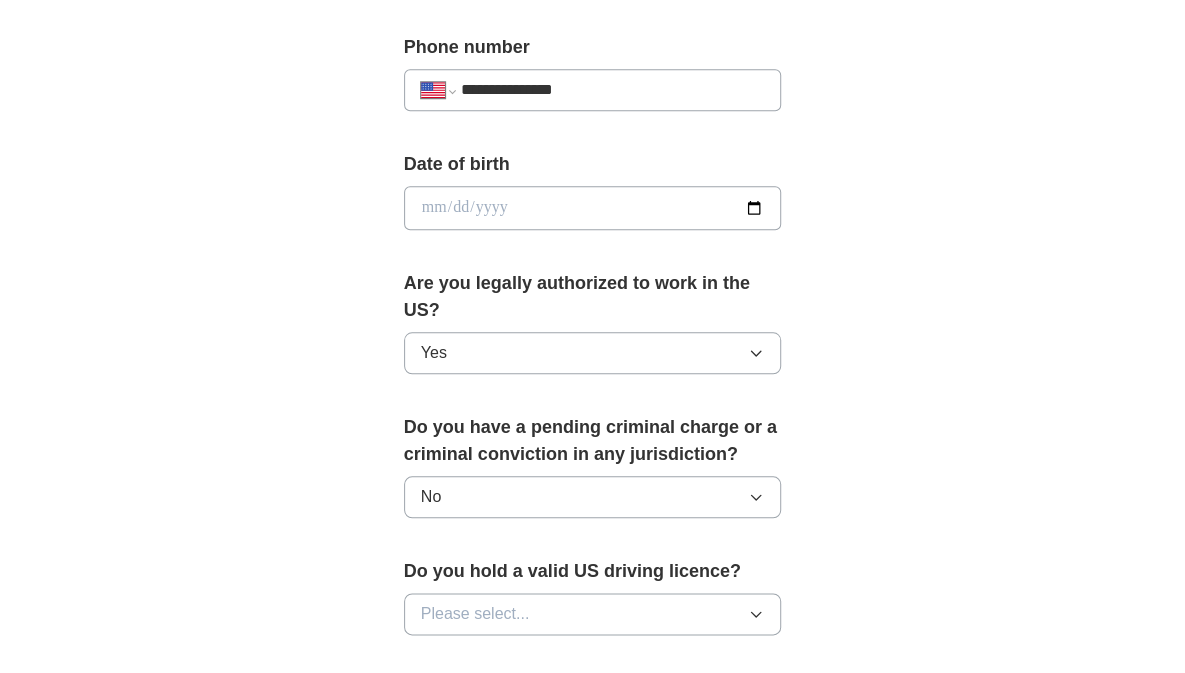 scroll, scrollTop: 1000, scrollLeft: 0, axis: vertical 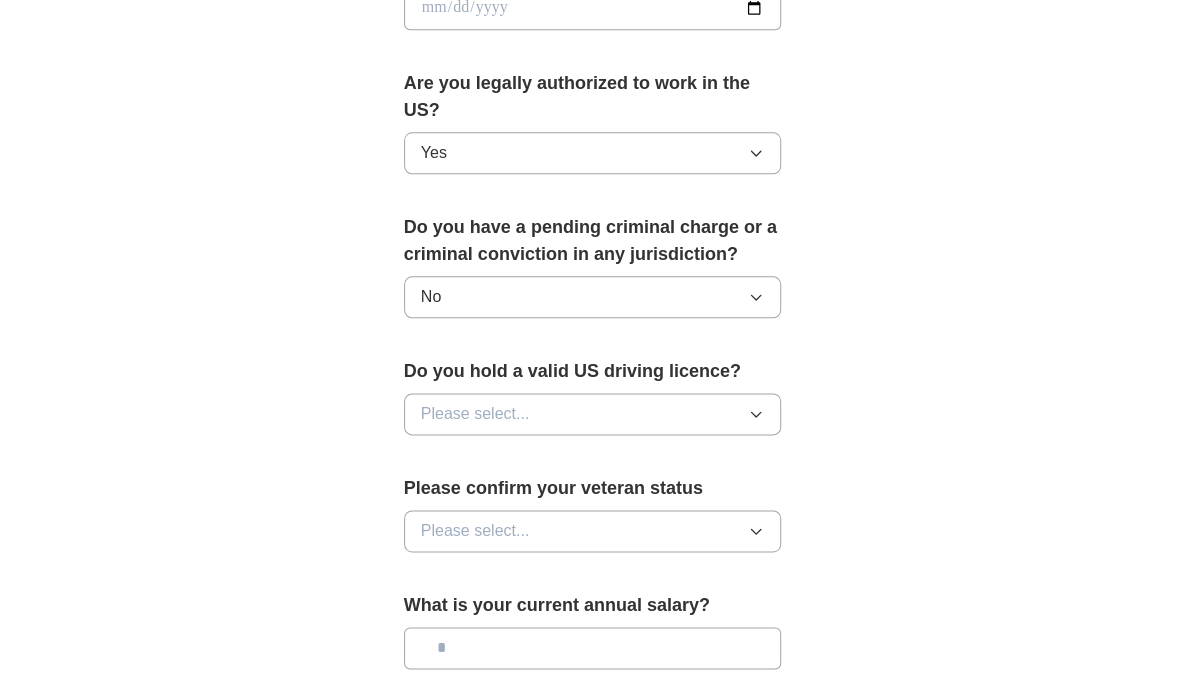click on "Please select..." at bounding box center (593, 414) 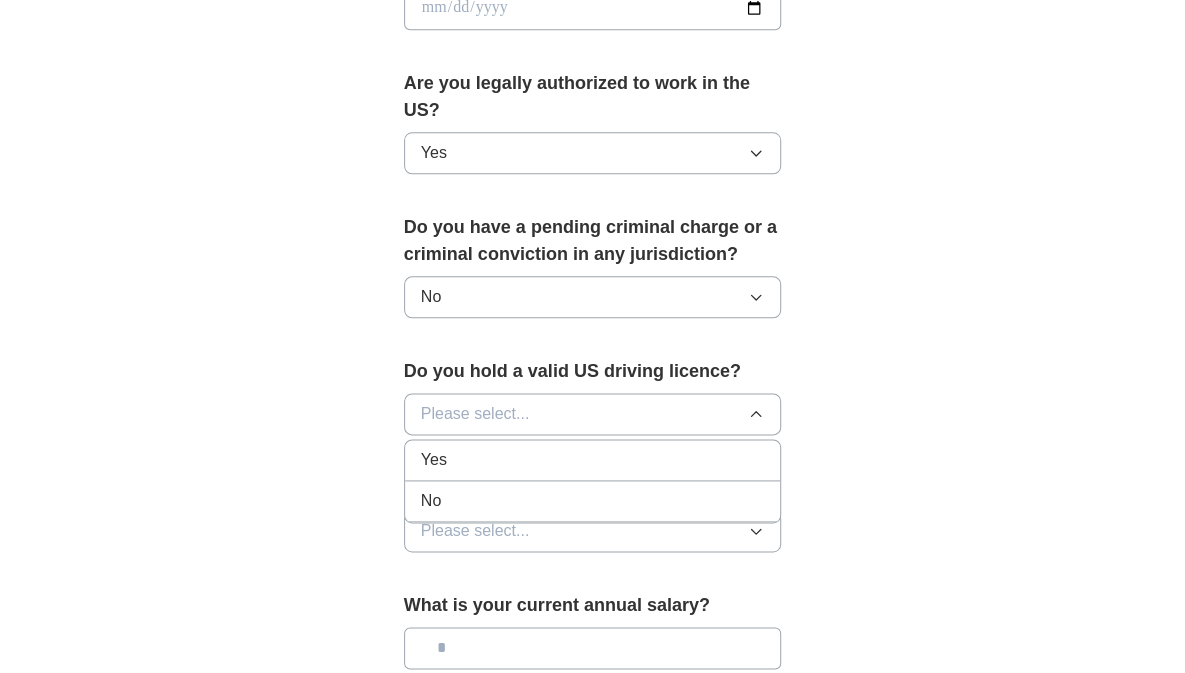 click on "Yes" at bounding box center [593, 460] 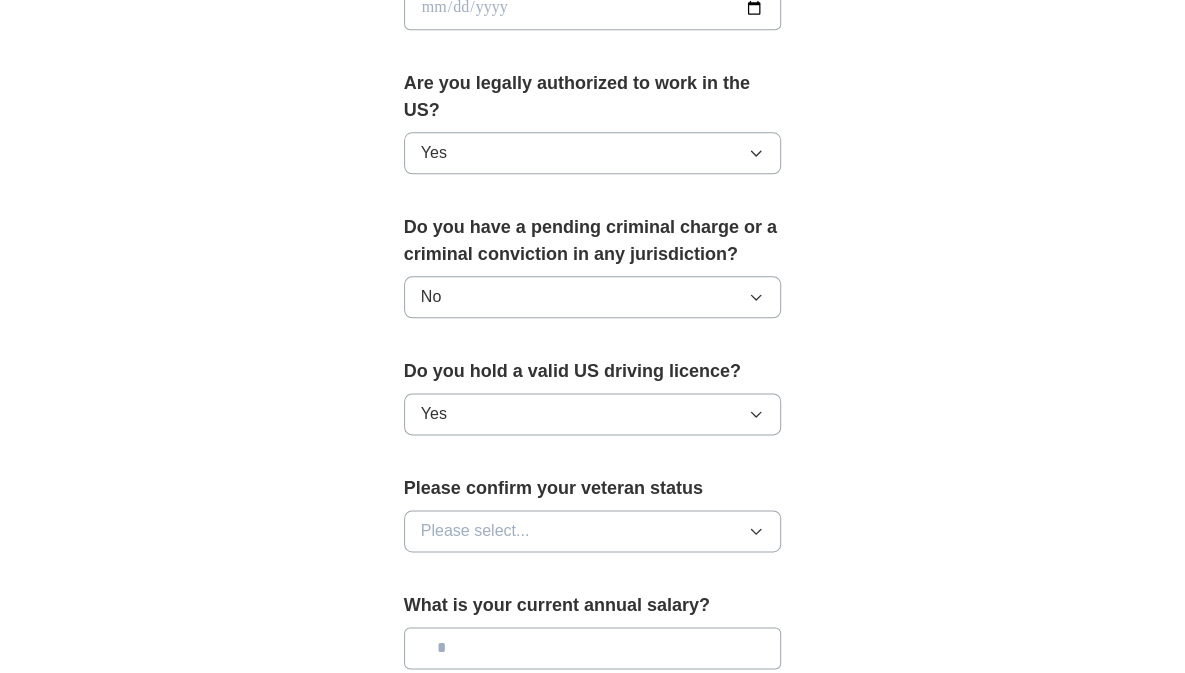 scroll, scrollTop: 1200, scrollLeft: 0, axis: vertical 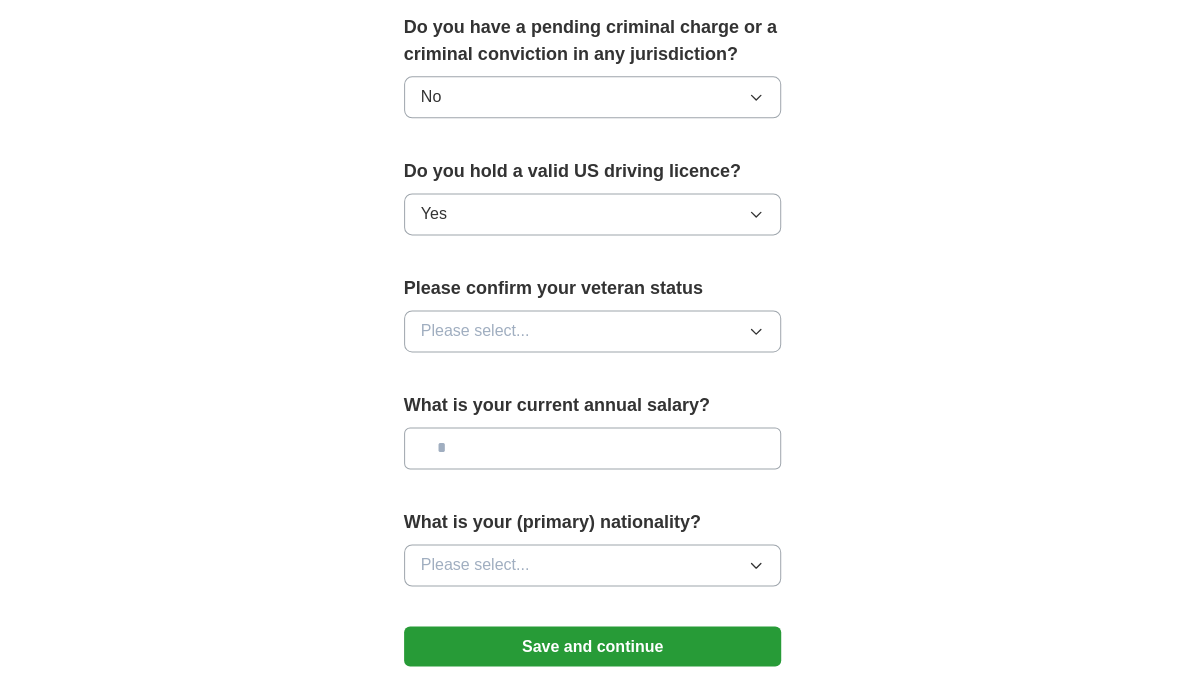 click on "Please select..." at bounding box center [593, 331] 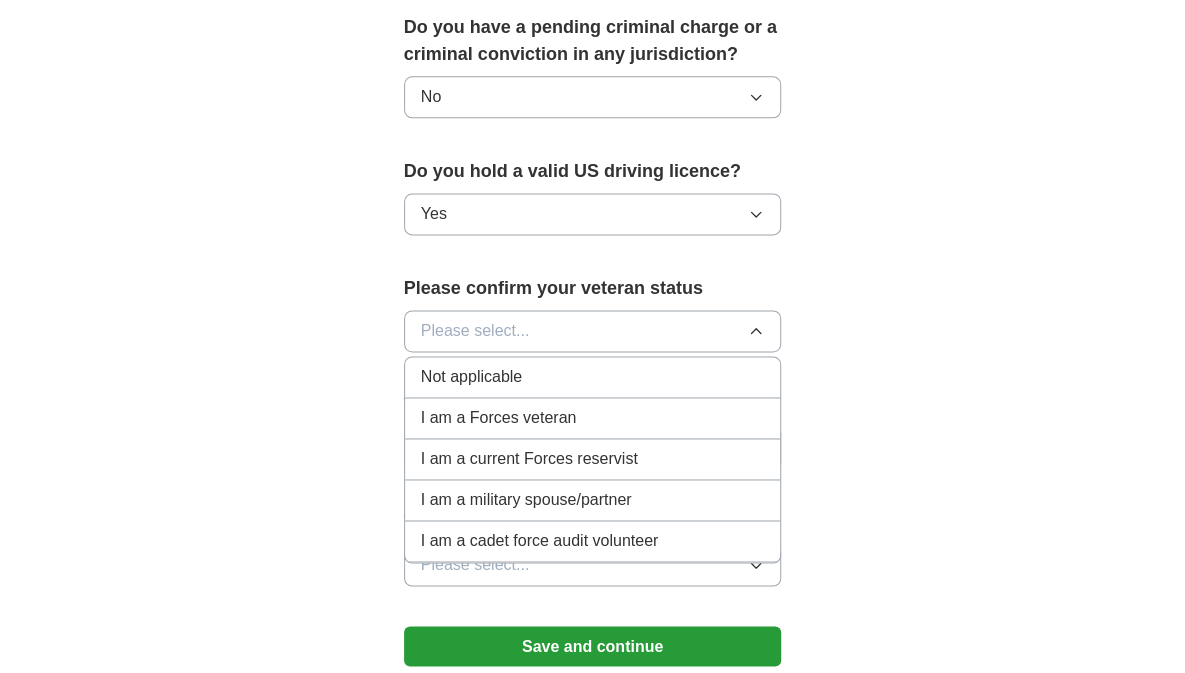 click on "Not applicable" at bounding box center (593, 377) 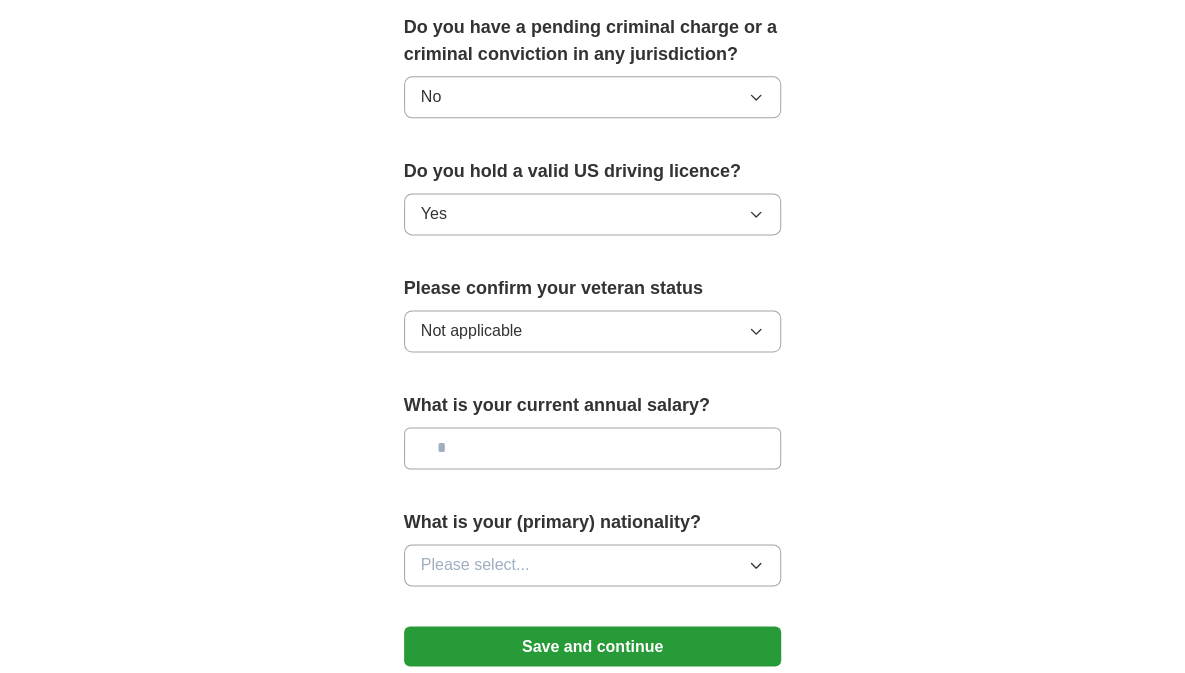 click at bounding box center (593, 448) 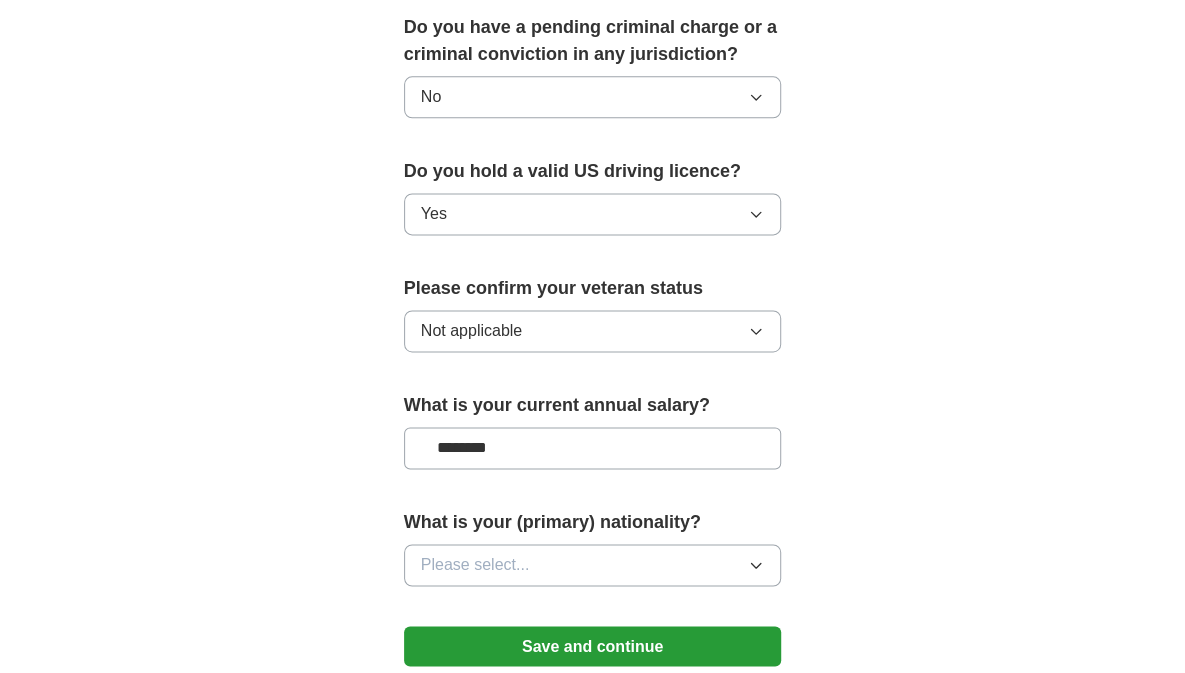 click on "Please select..." at bounding box center [593, 565] 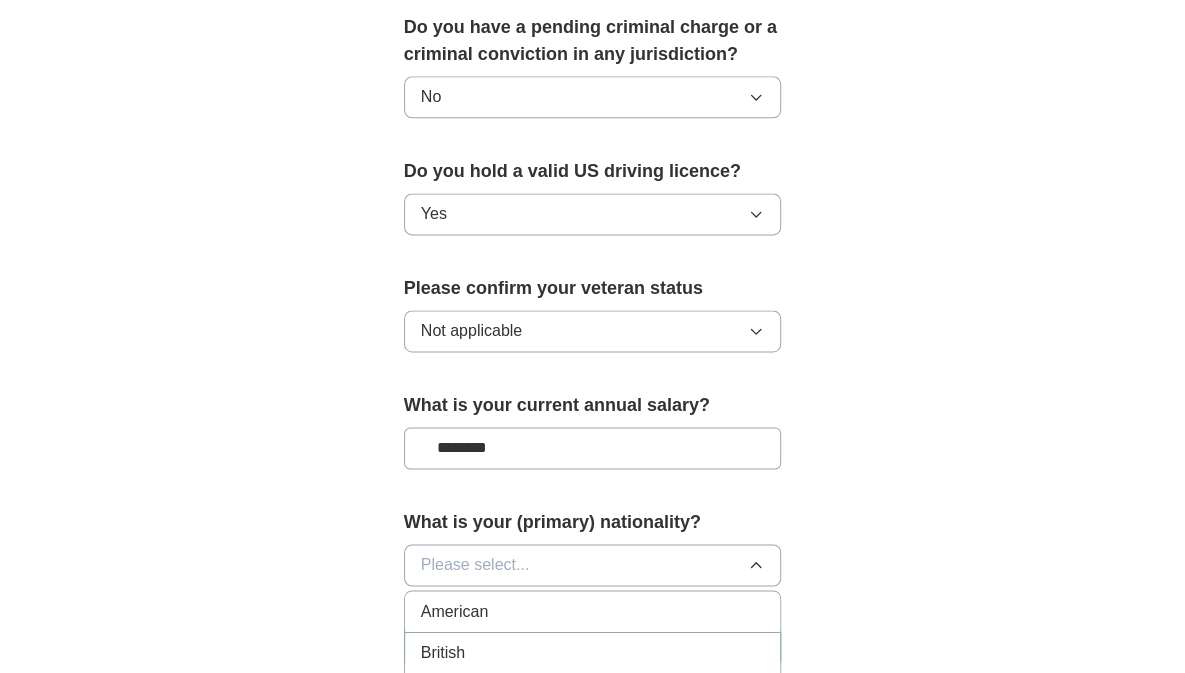 scroll, scrollTop: 1400, scrollLeft: 0, axis: vertical 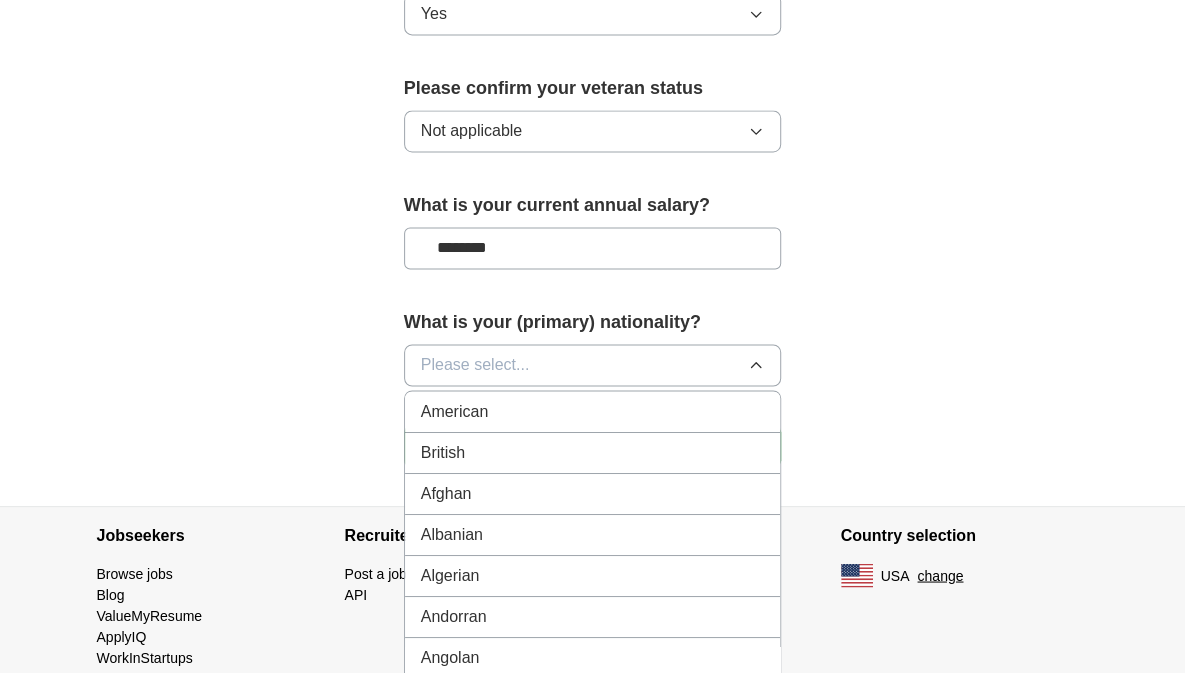 click on "American" at bounding box center [593, 411] 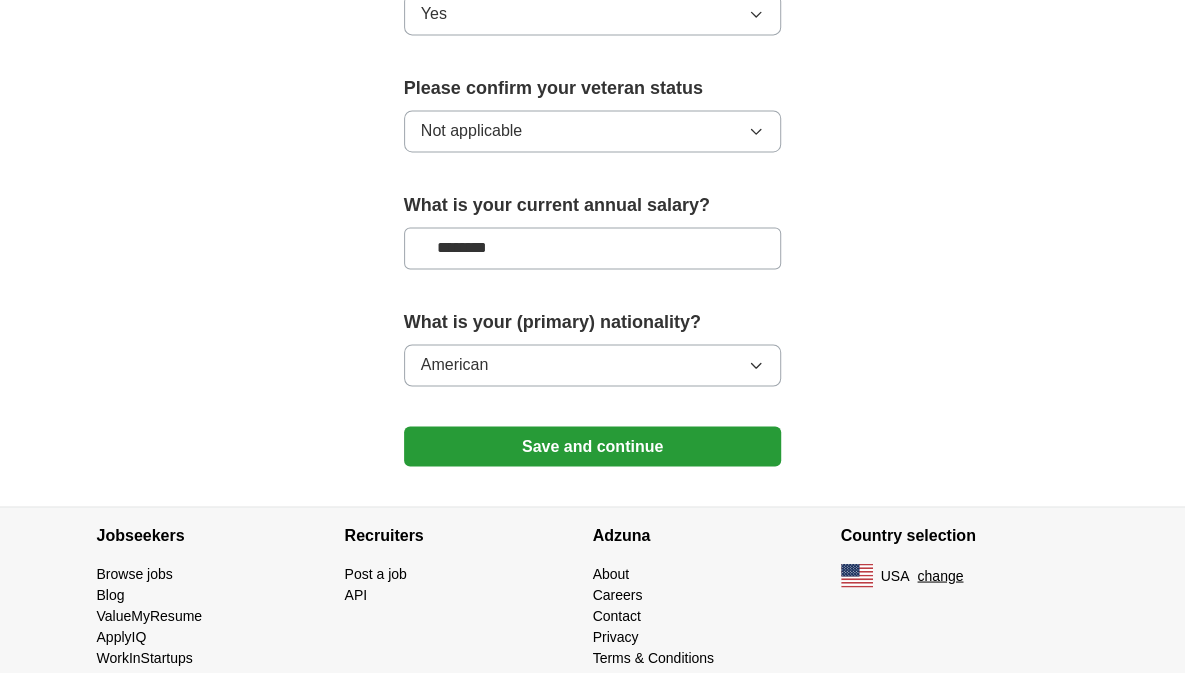 click on "********" at bounding box center (593, 248) 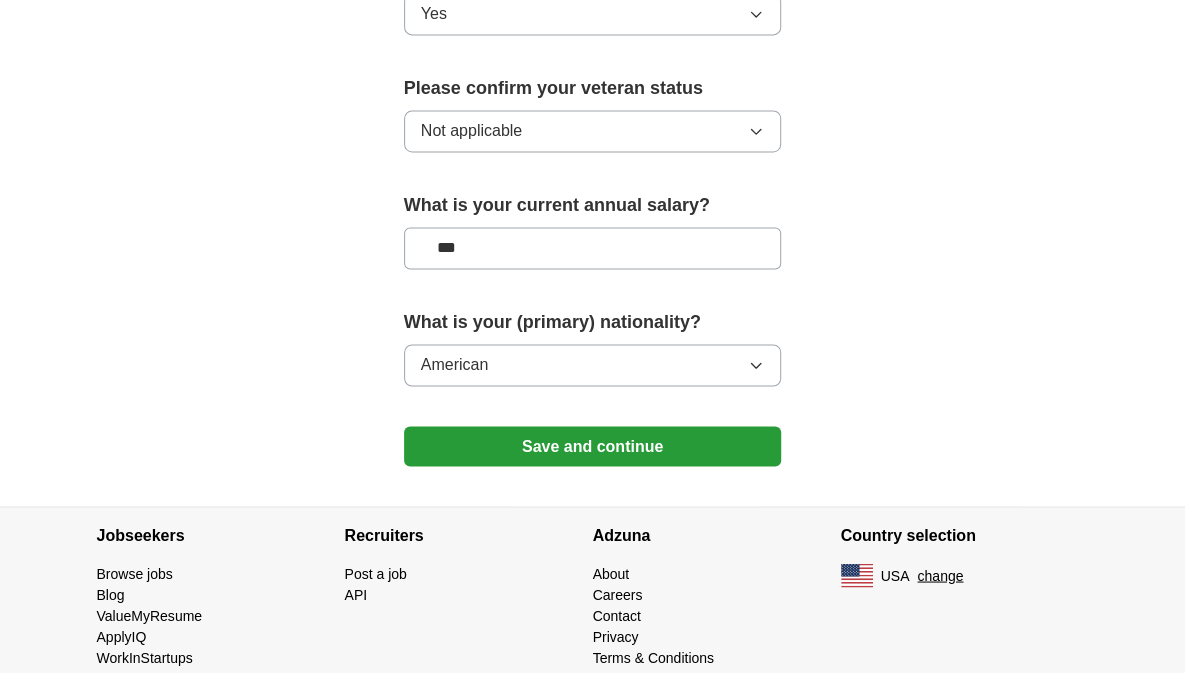 type on "**" 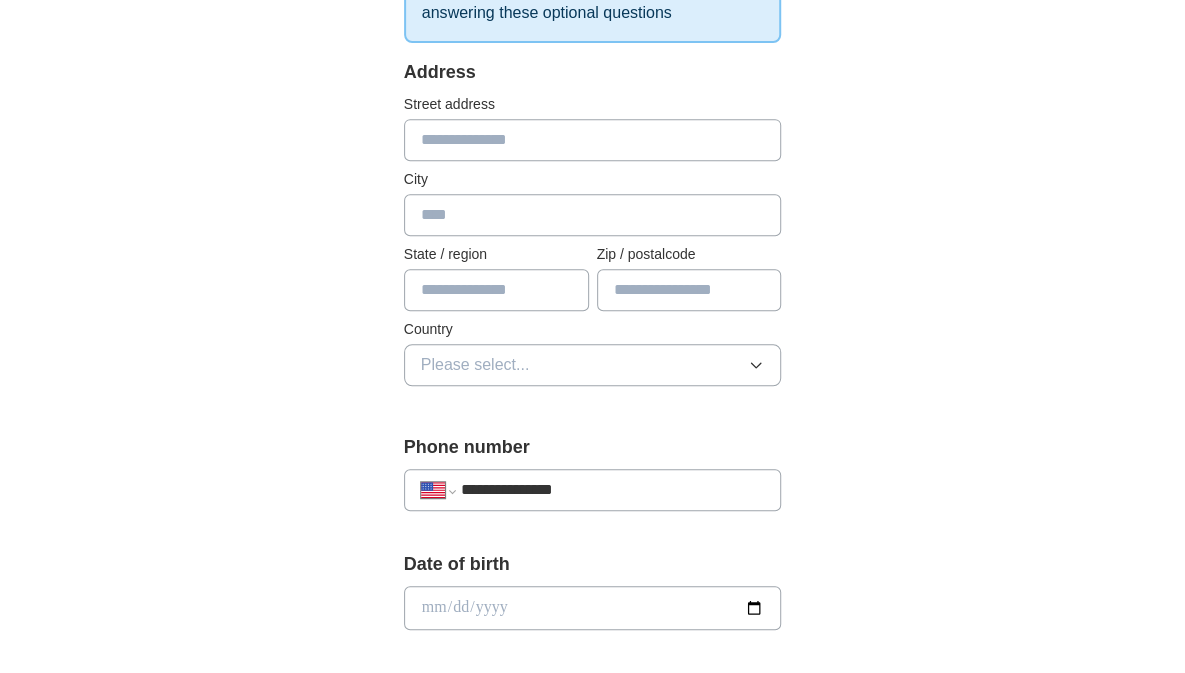 scroll, scrollTop: 300, scrollLeft: 0, axis: vertical 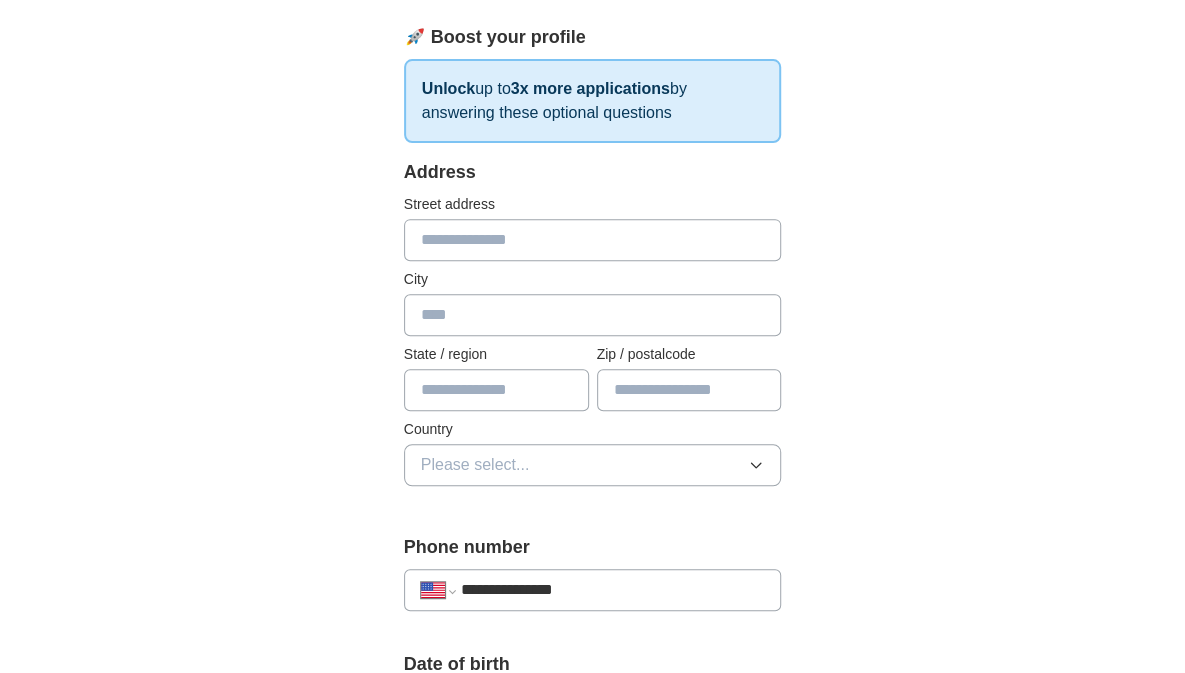 type on "********" 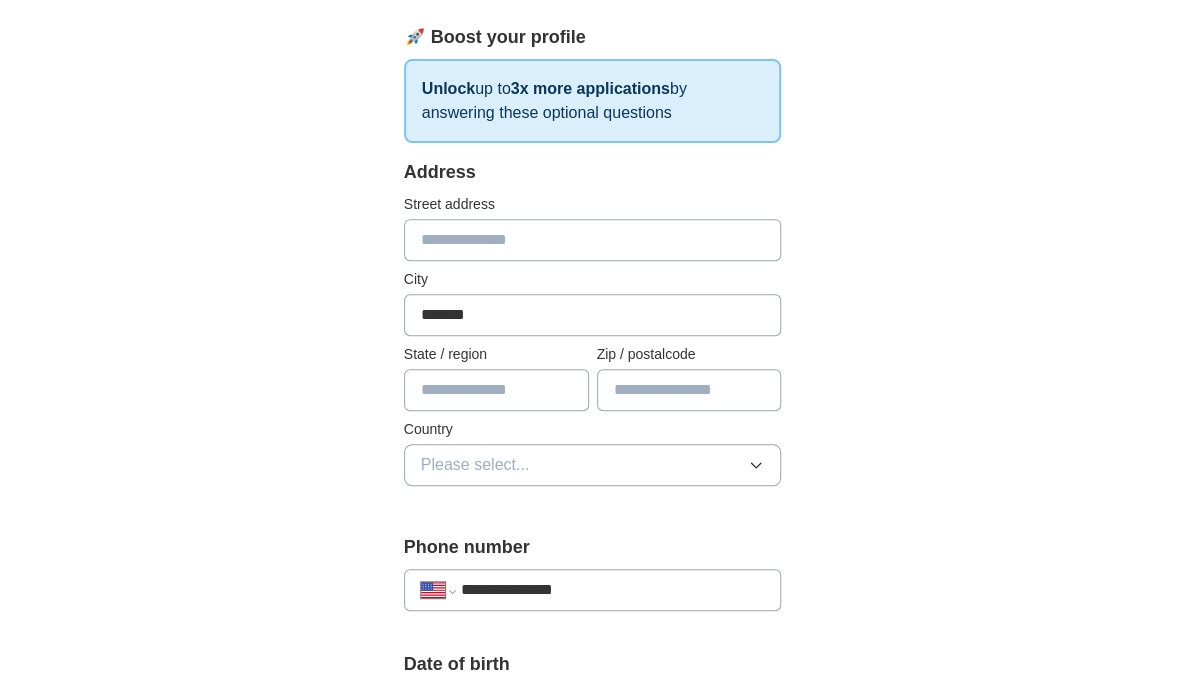 type on "**********" 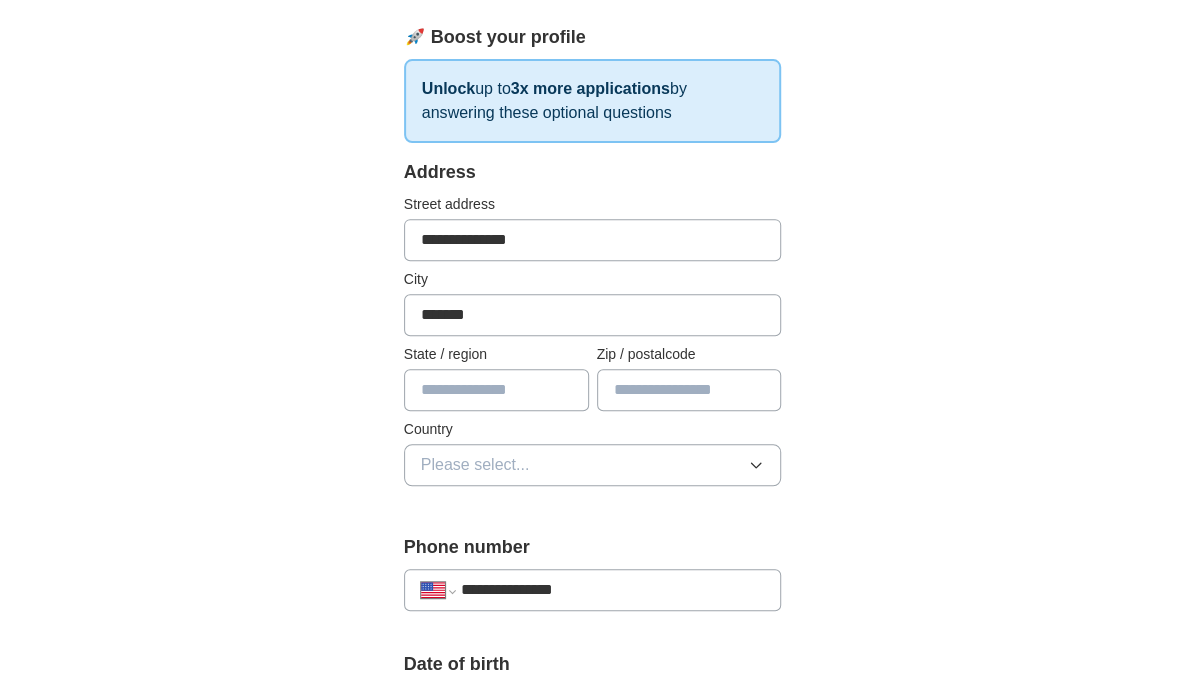 type on "*******" 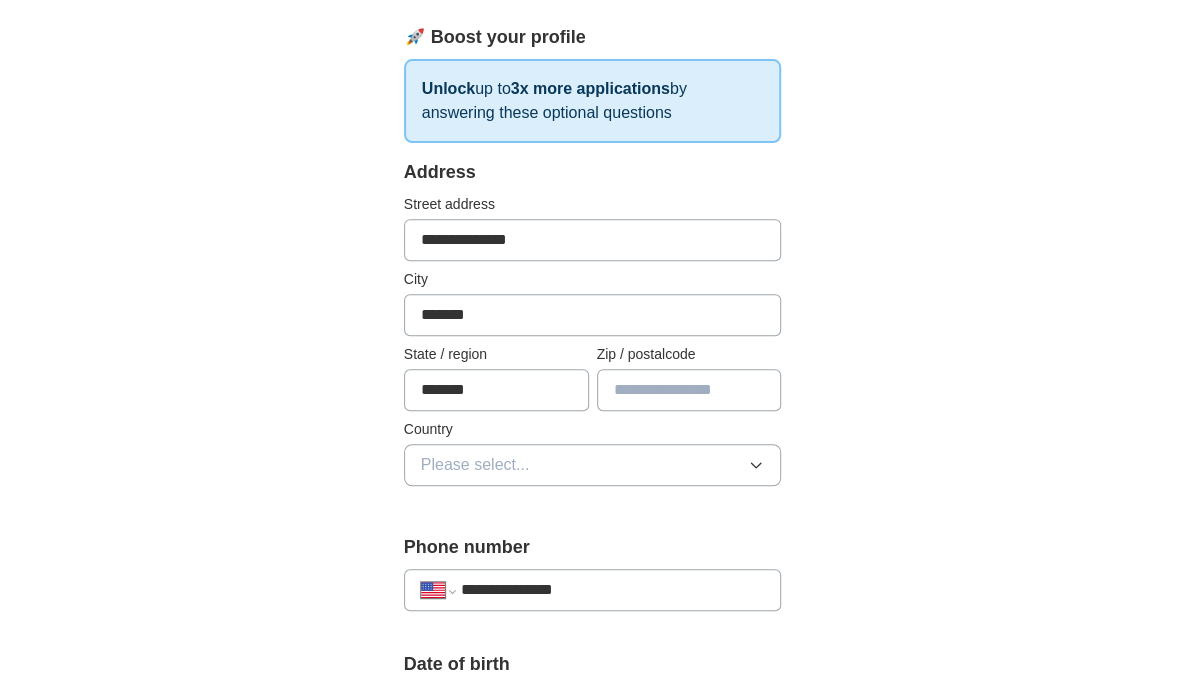 type on "*****" 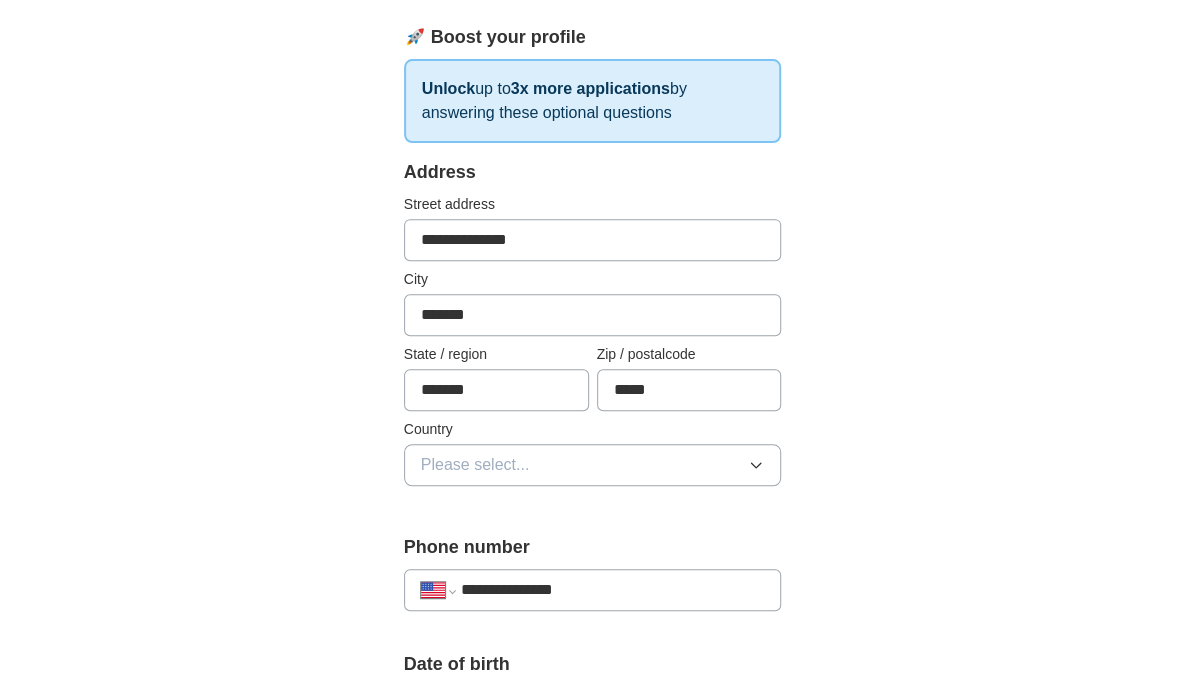 drag, startPoint x: 546, startPoint y: 241, endPoint x: 193, endPoint y: 225, distance: 353.36243 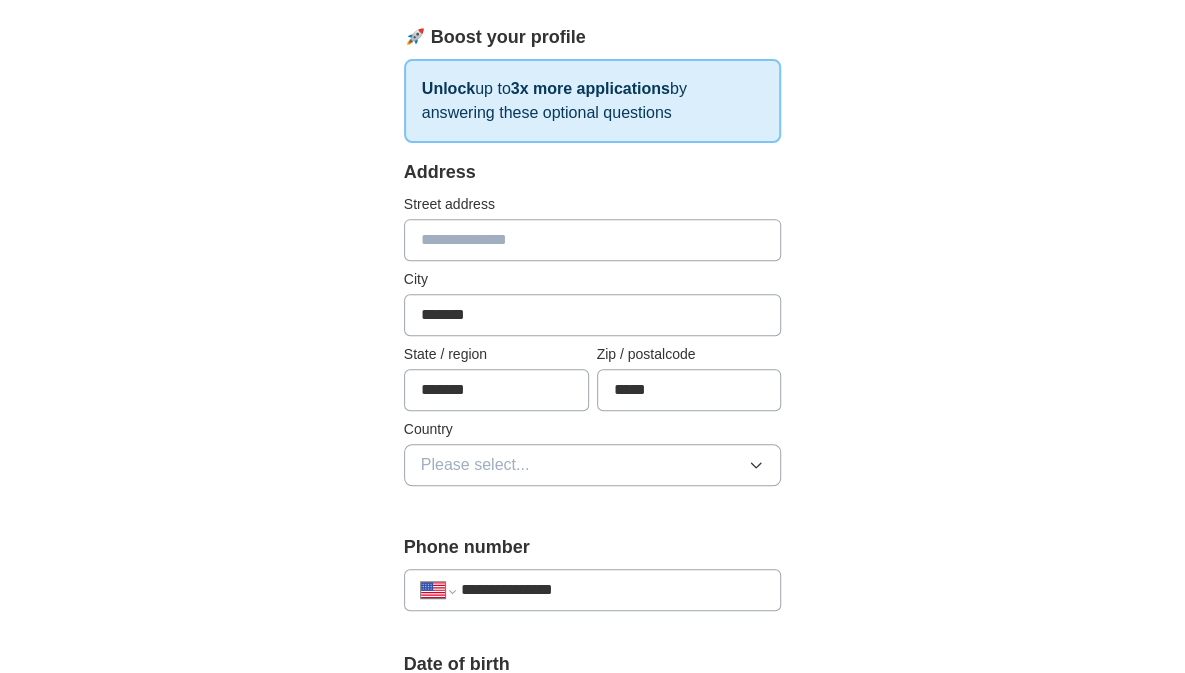 scroll, scrollTop: 400, scrollLeft: 0, axis: vertical 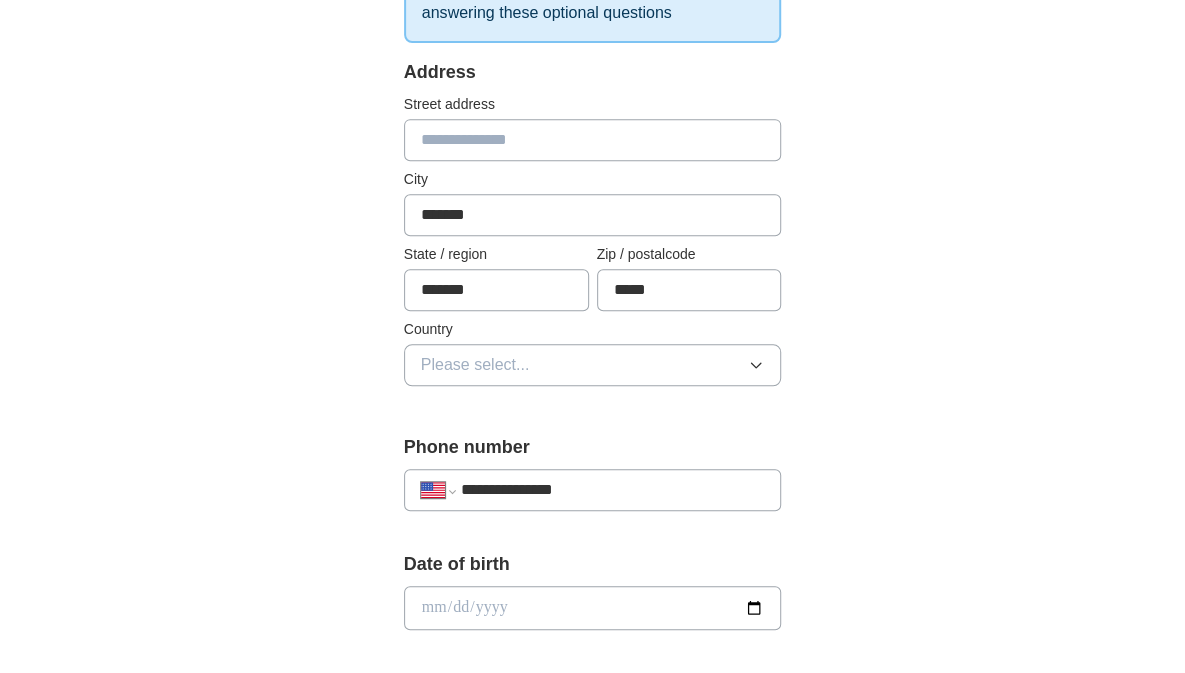 type 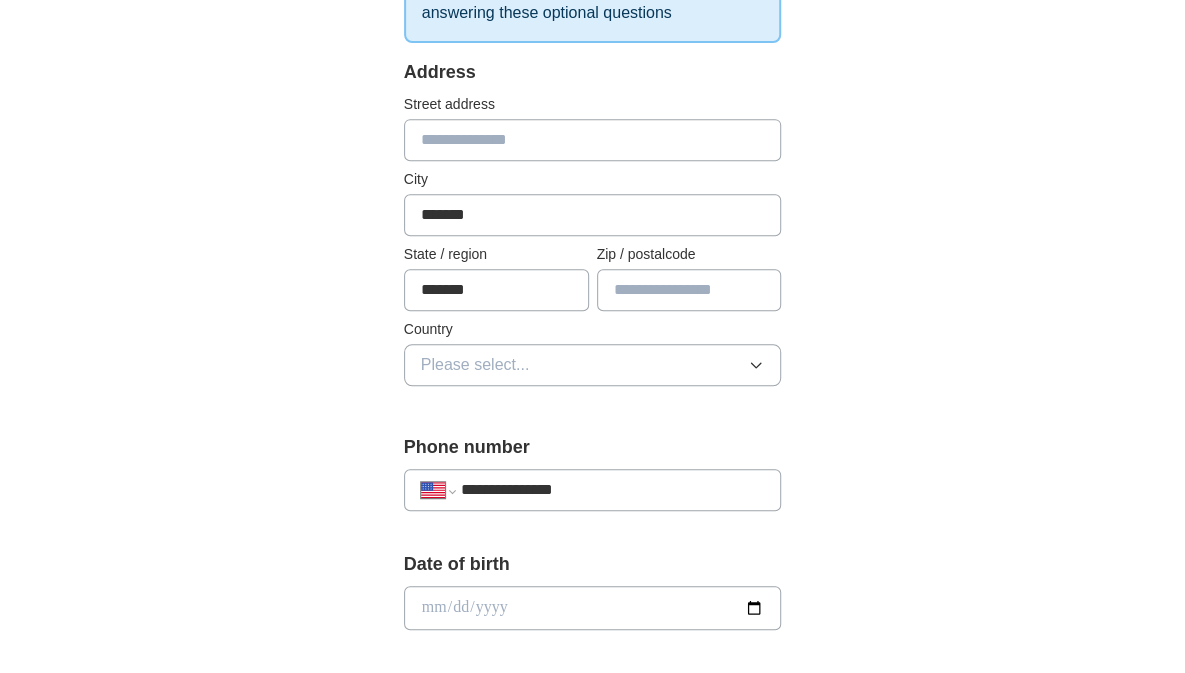 type 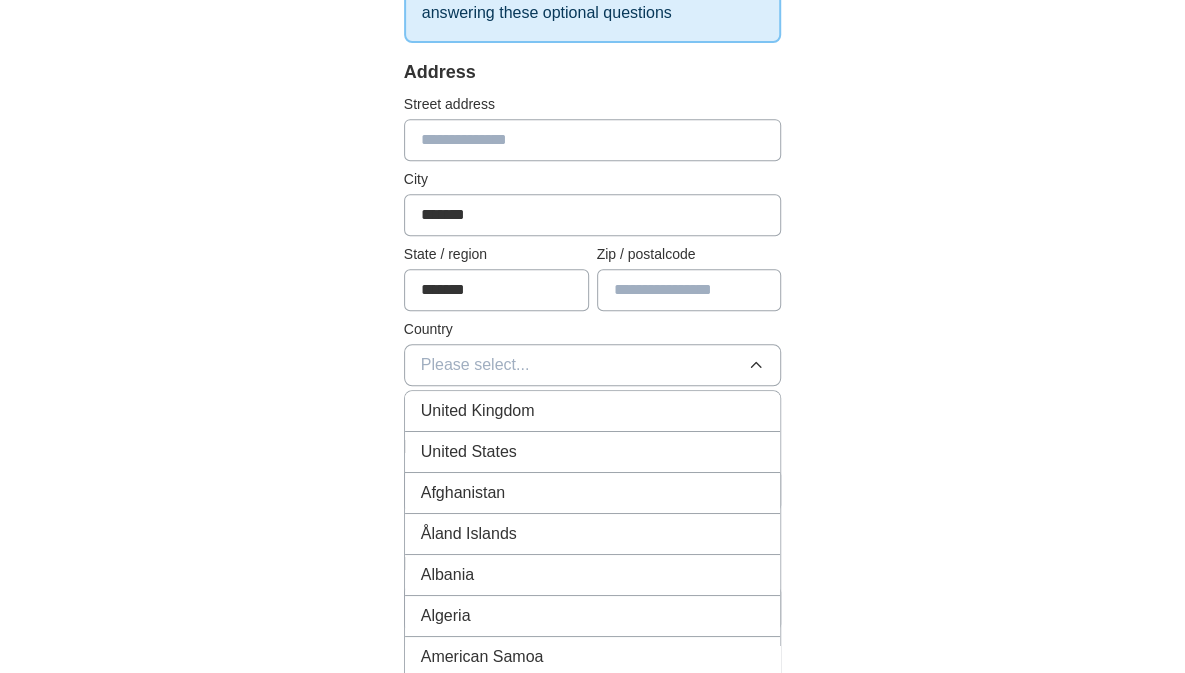 click on "United States" at bounding box center (469, 452) 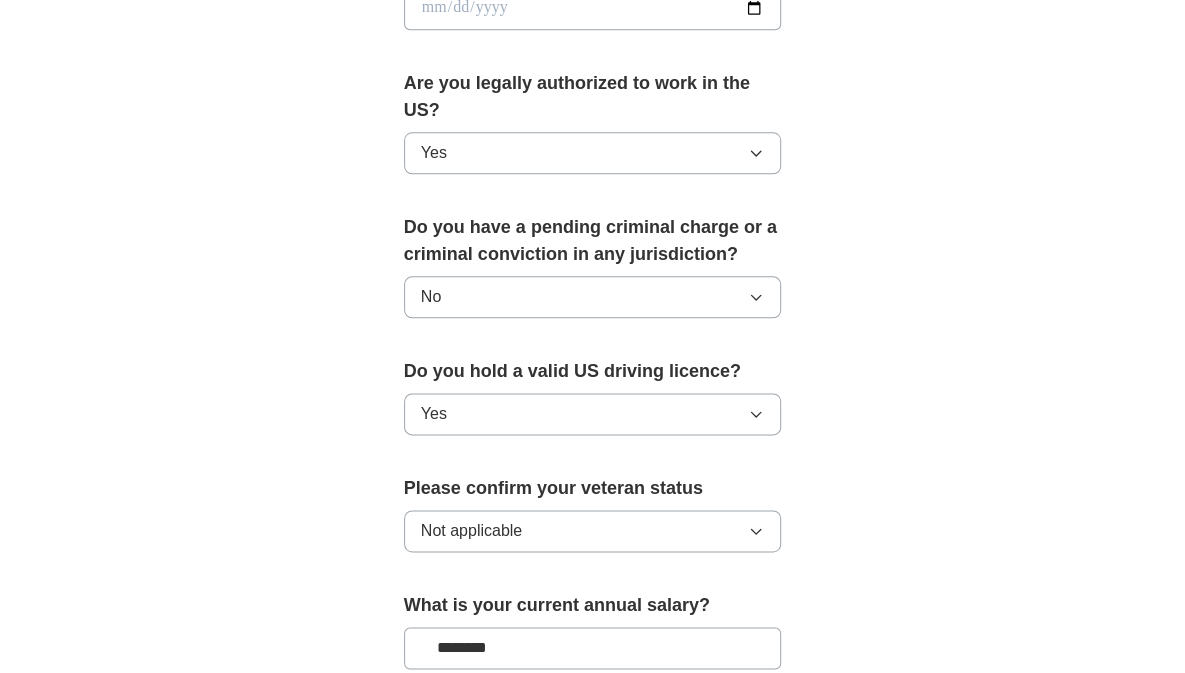 scroll, scrollTop: 1426, scrollLeft: 0, axis: vertical 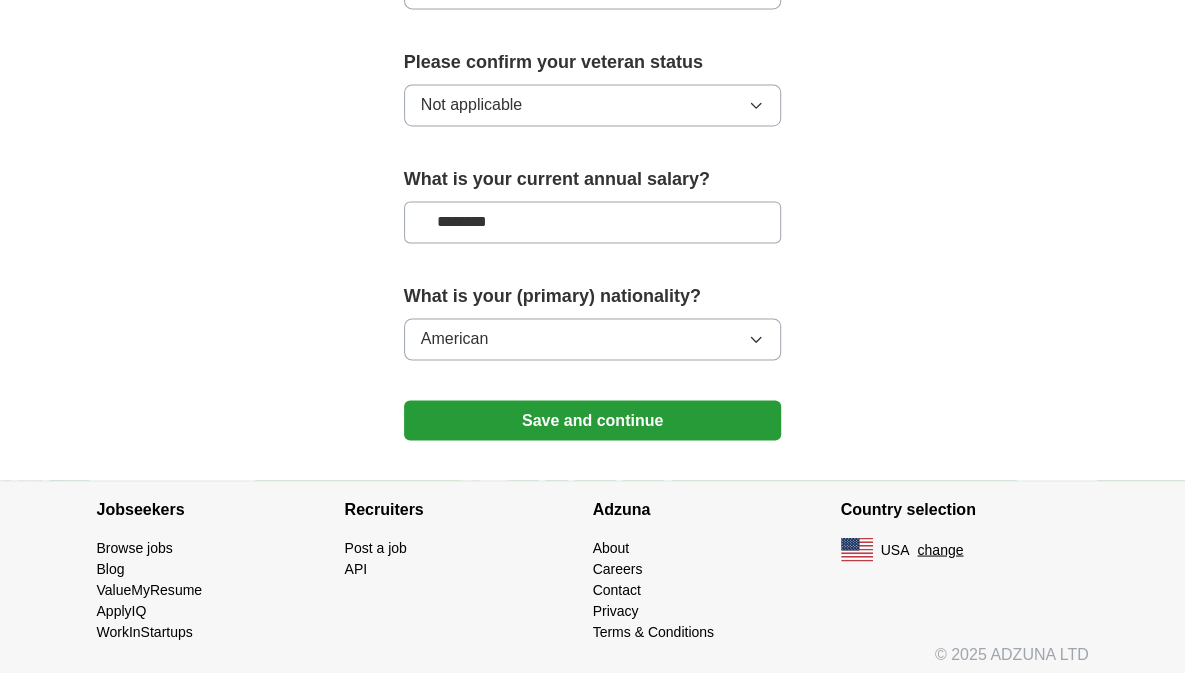 click on "Save and continue" at bounding box center (593, 420) 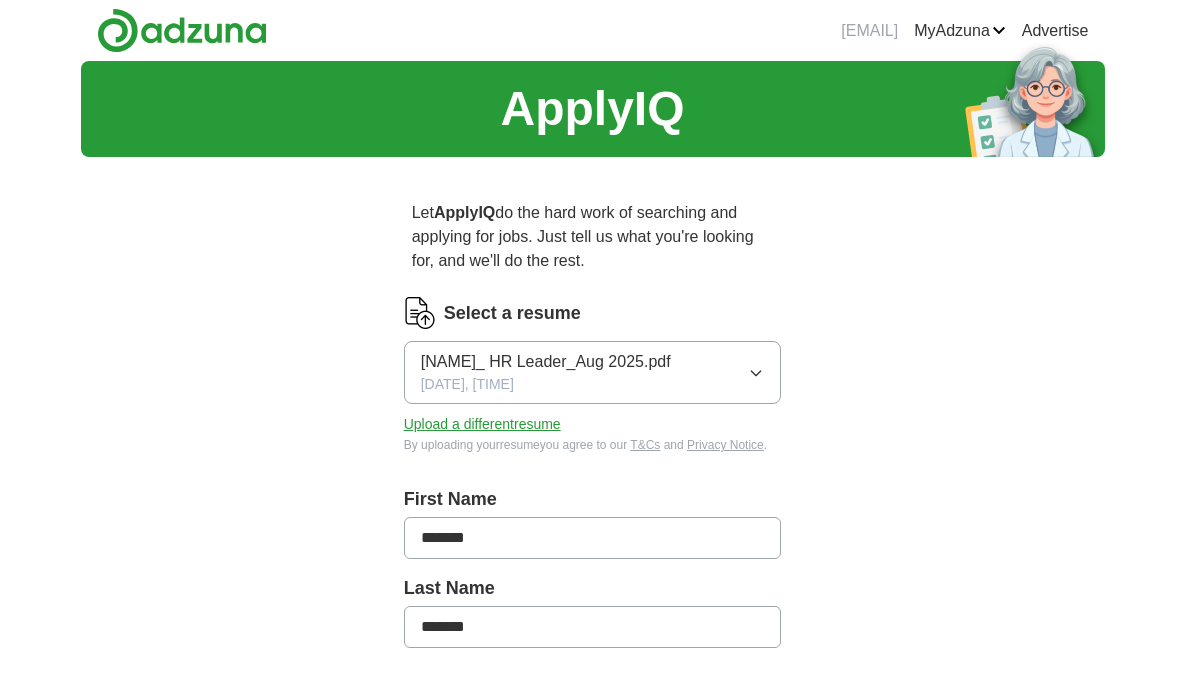 scroll, scrollTop: 0, scrollLeft: 0, axis: both 